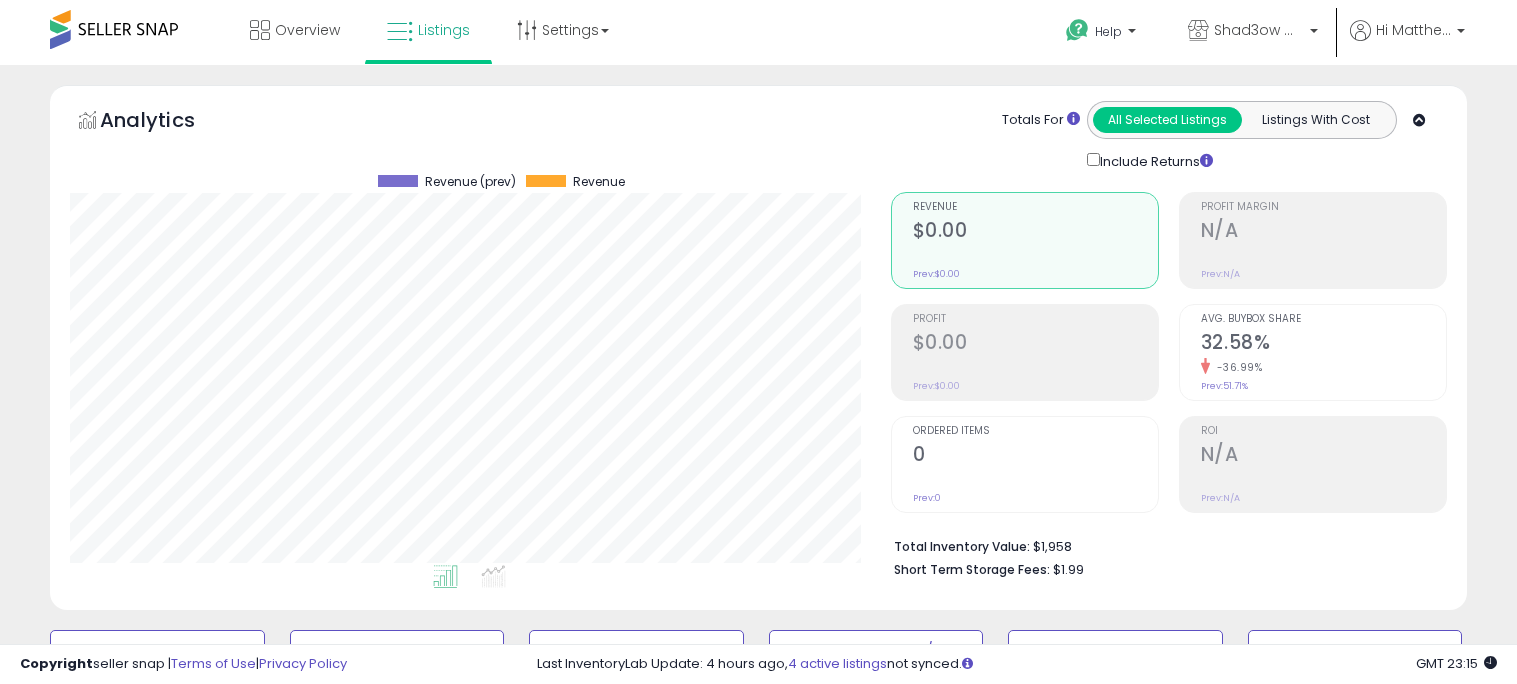 scroll, scrollTop: 1009, scrollLeft: 0, axis: vertical 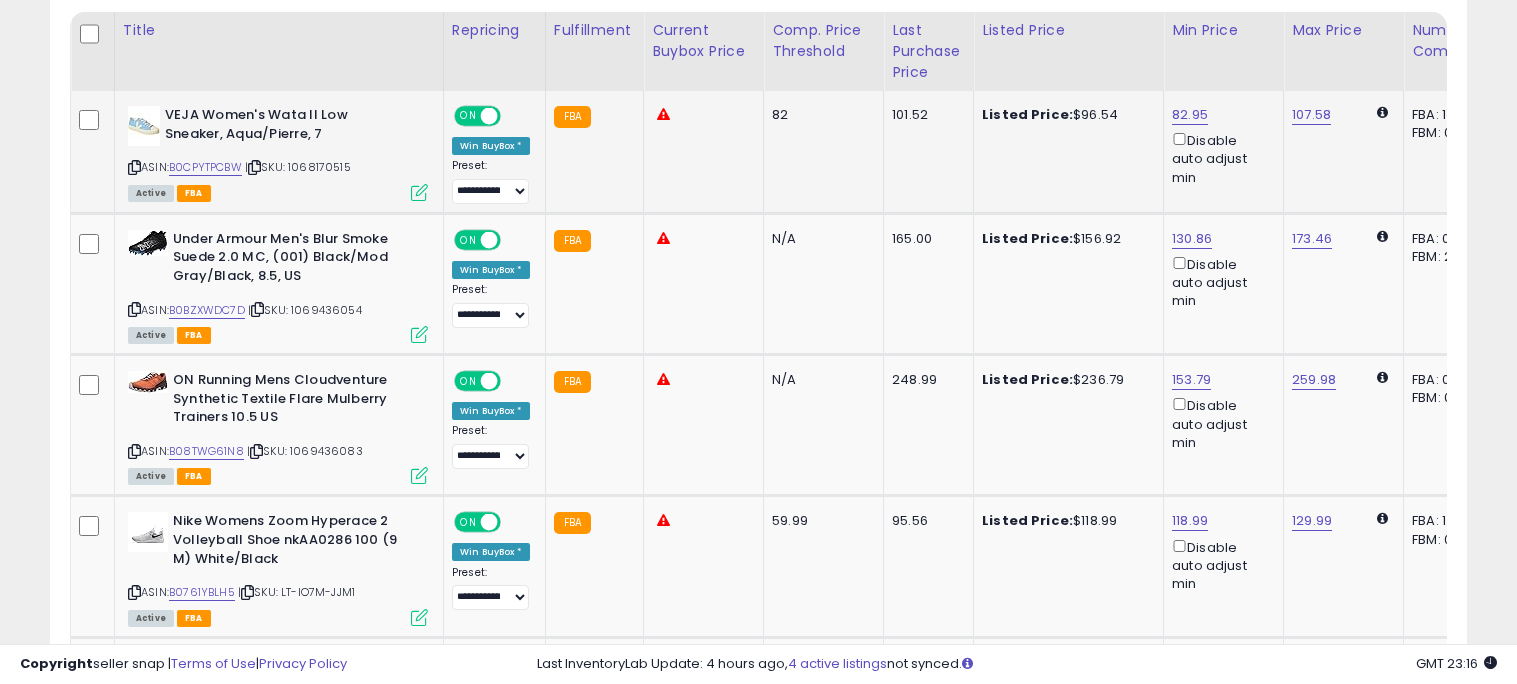click on "Listed Price:  $96.54" 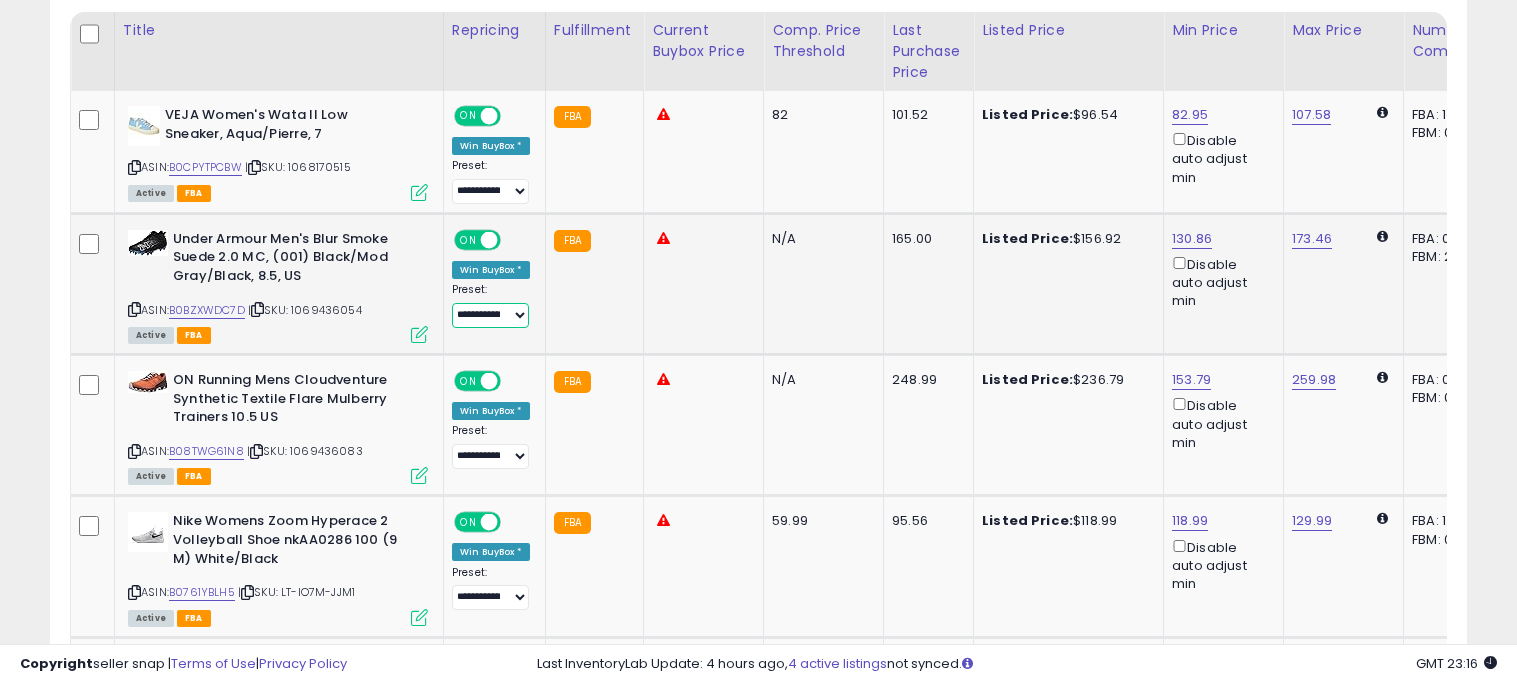 click on "**********" at bounding box center [490, 315] 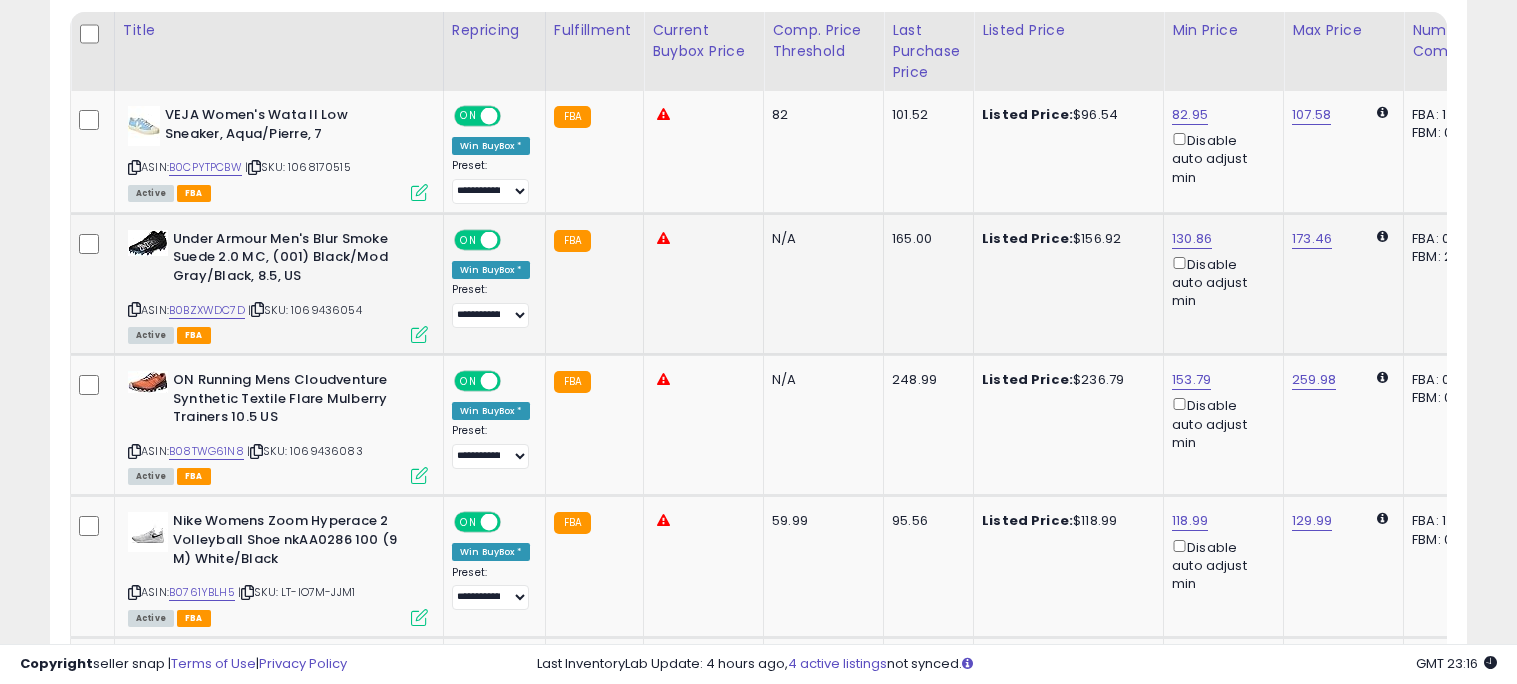 click on "FBA" 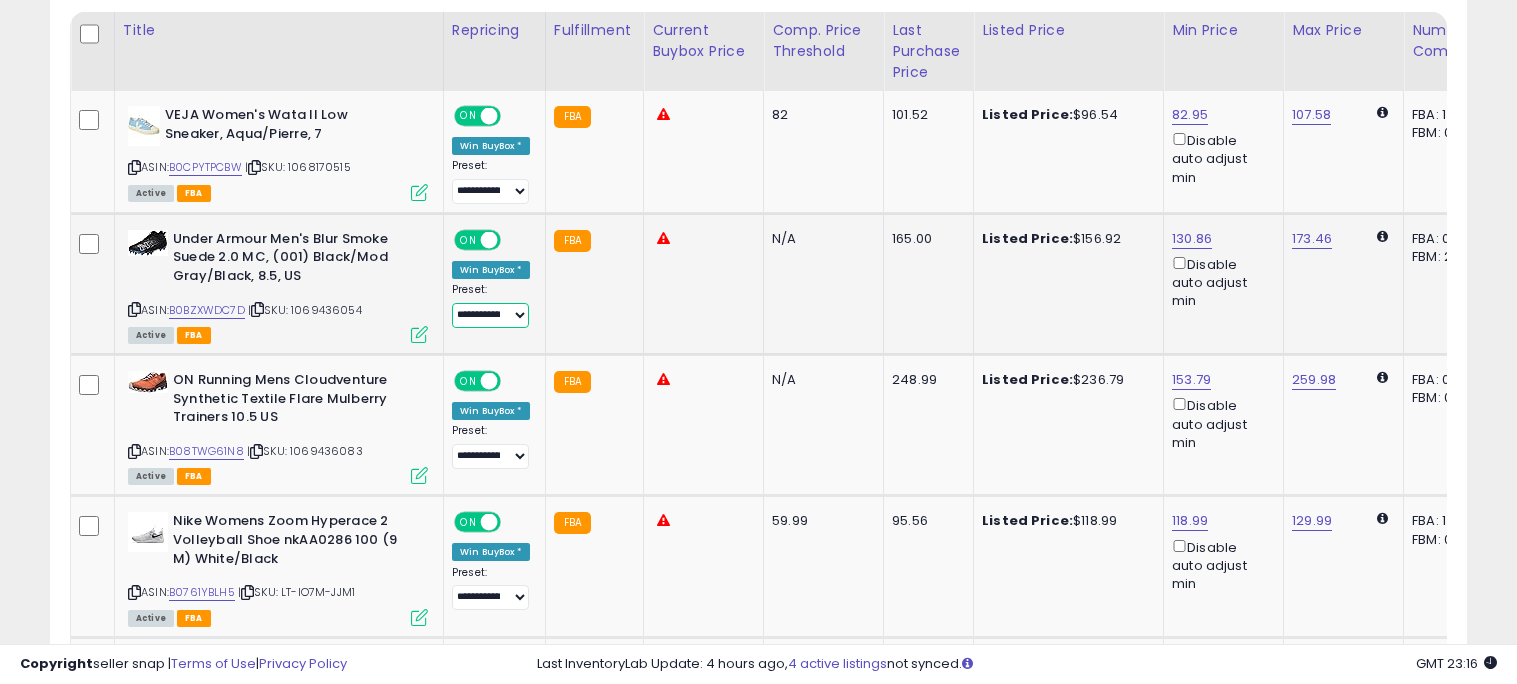 click on "**********" at bounding box center [490, 315] 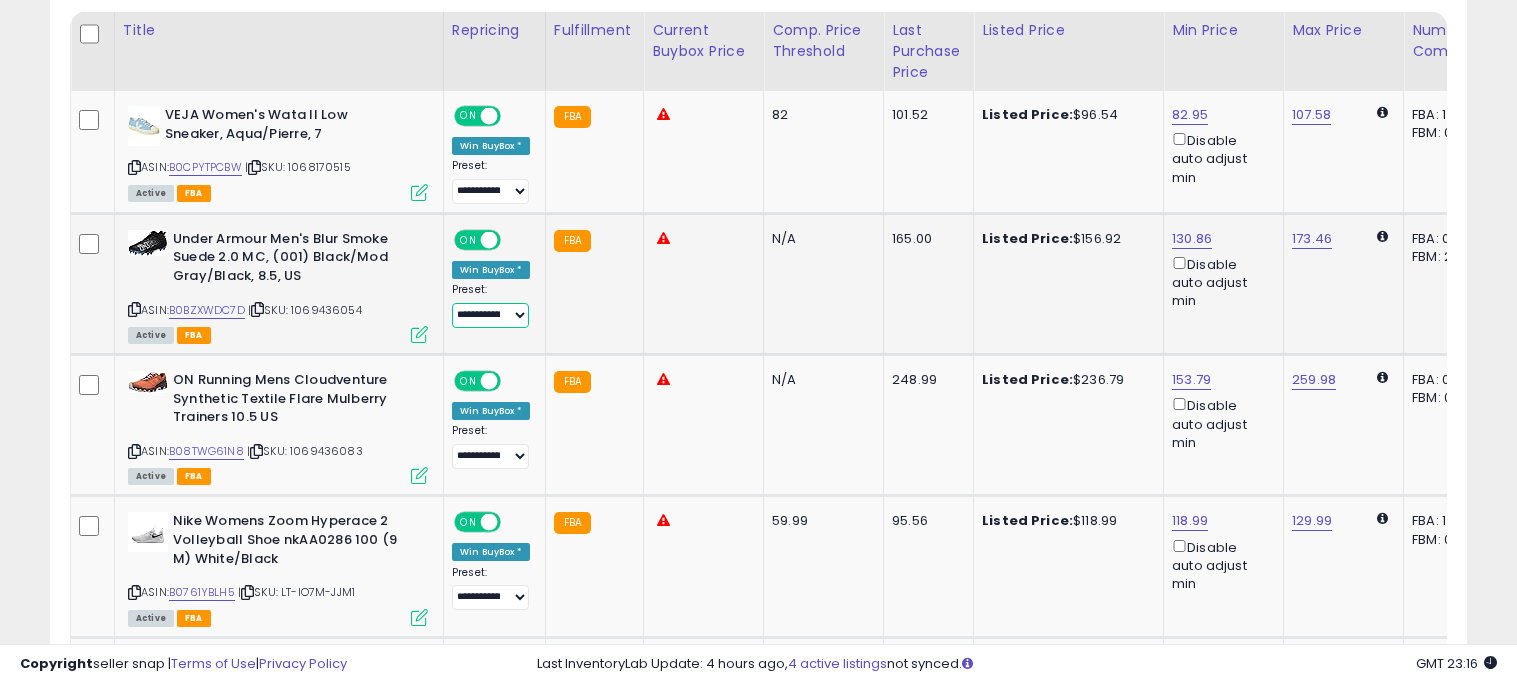 select on "**********" 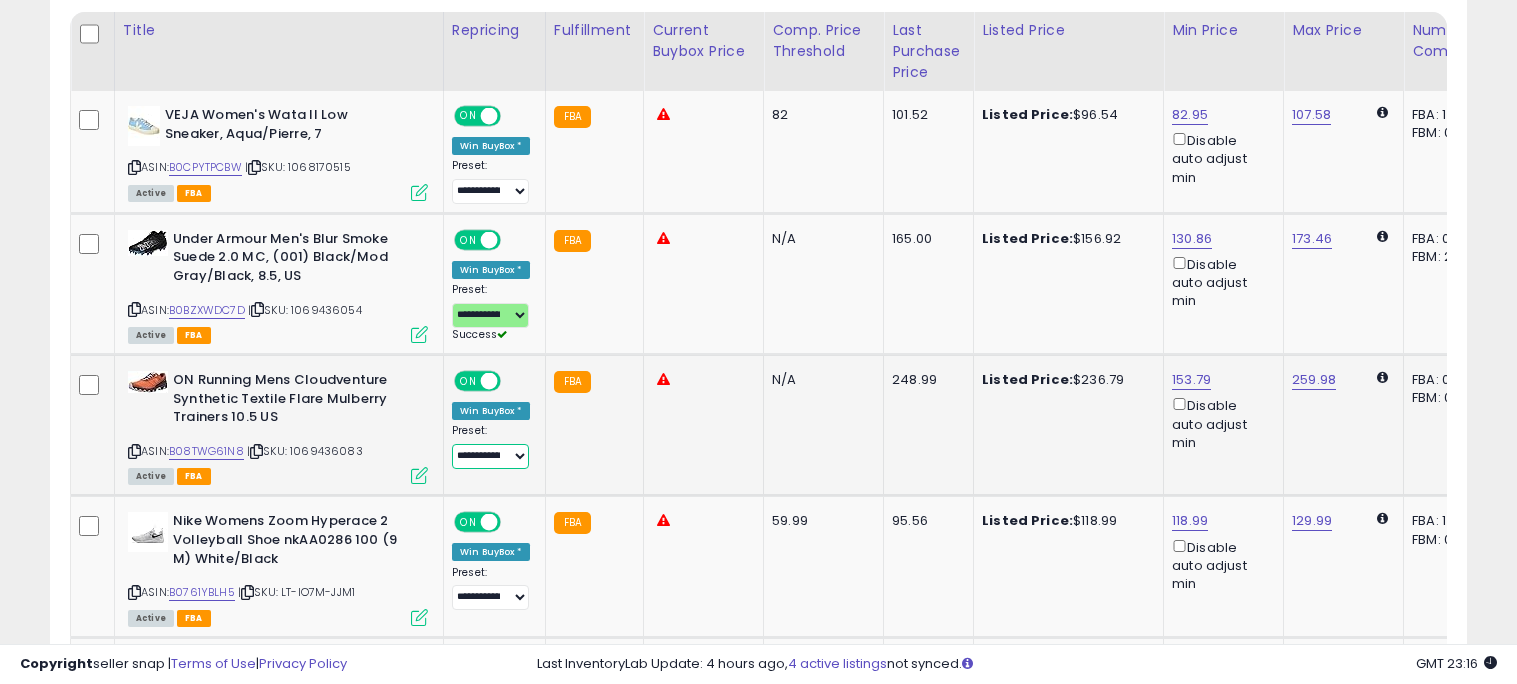 click on "**********" at bounding box center [490, 456] 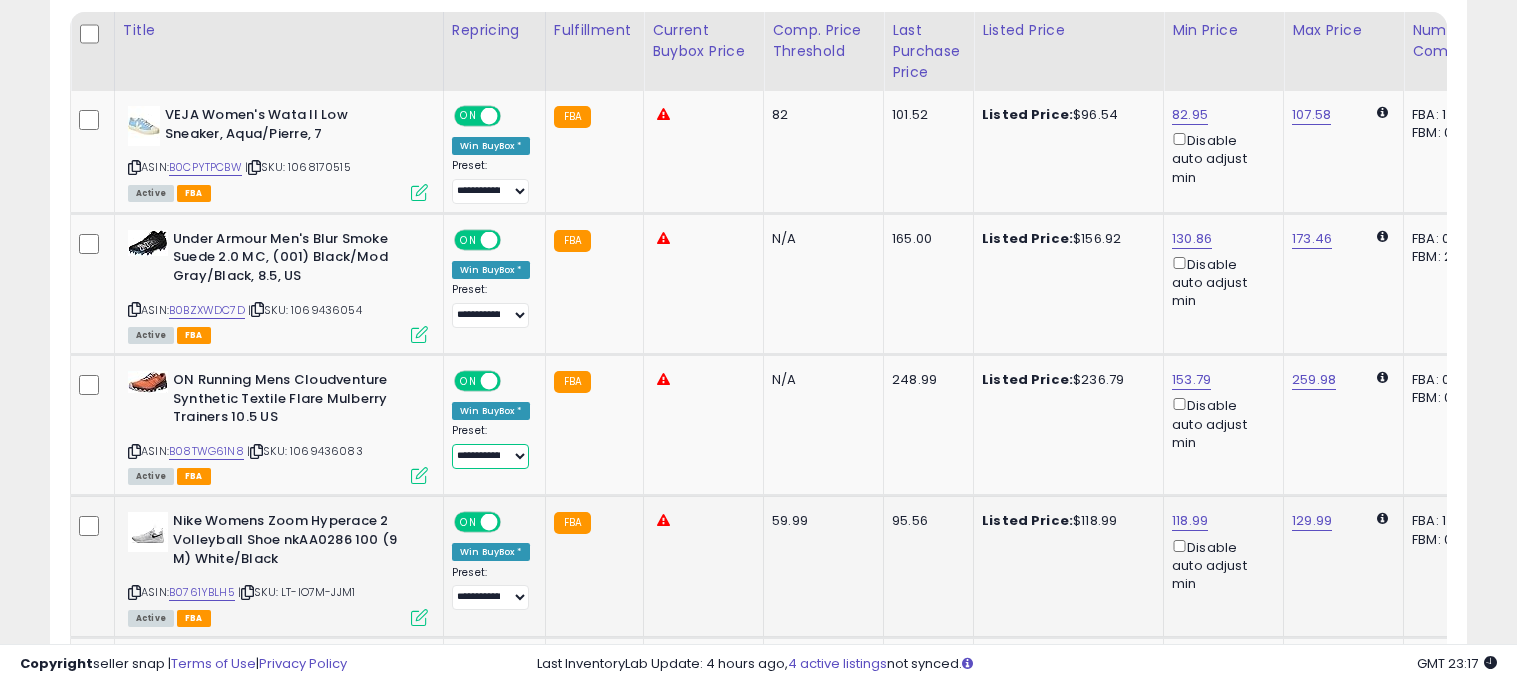 select on "**********" 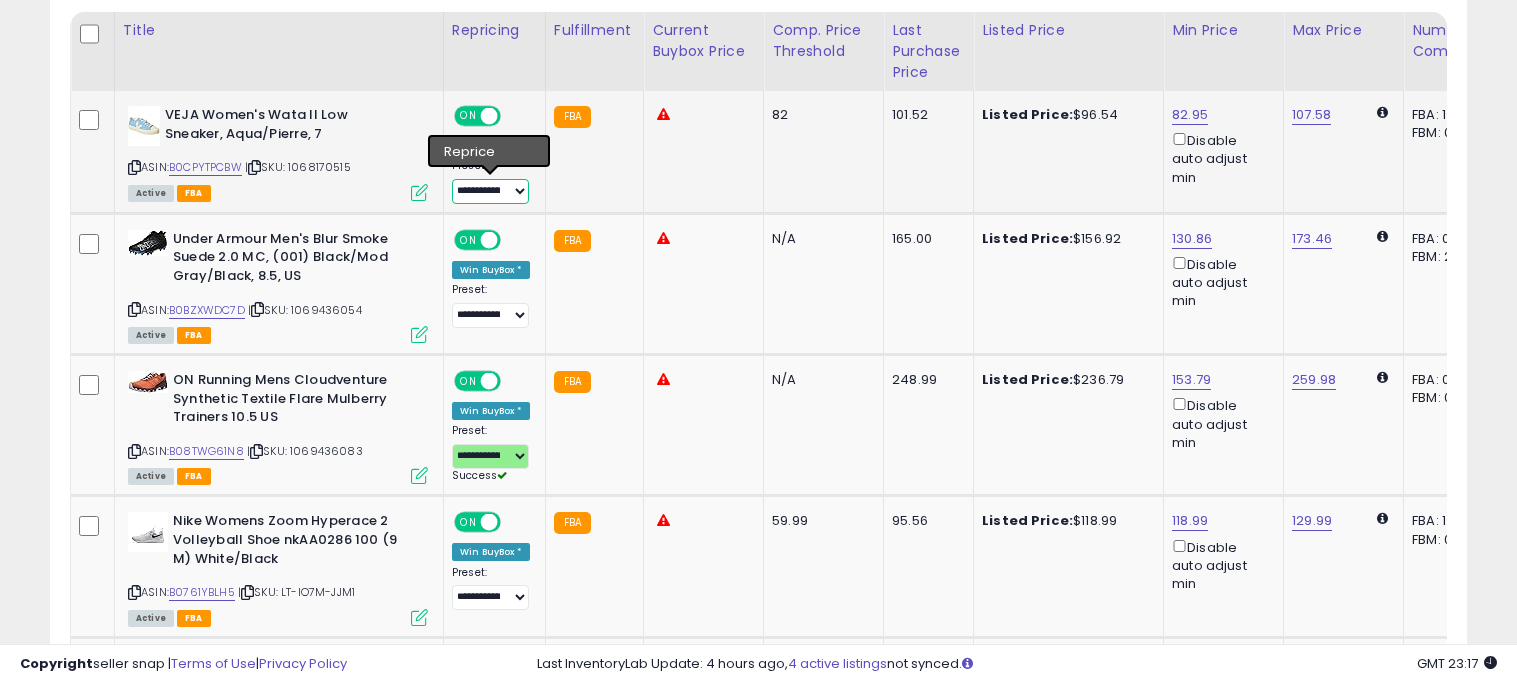 click on "**********" at bounding box center (490, 191) 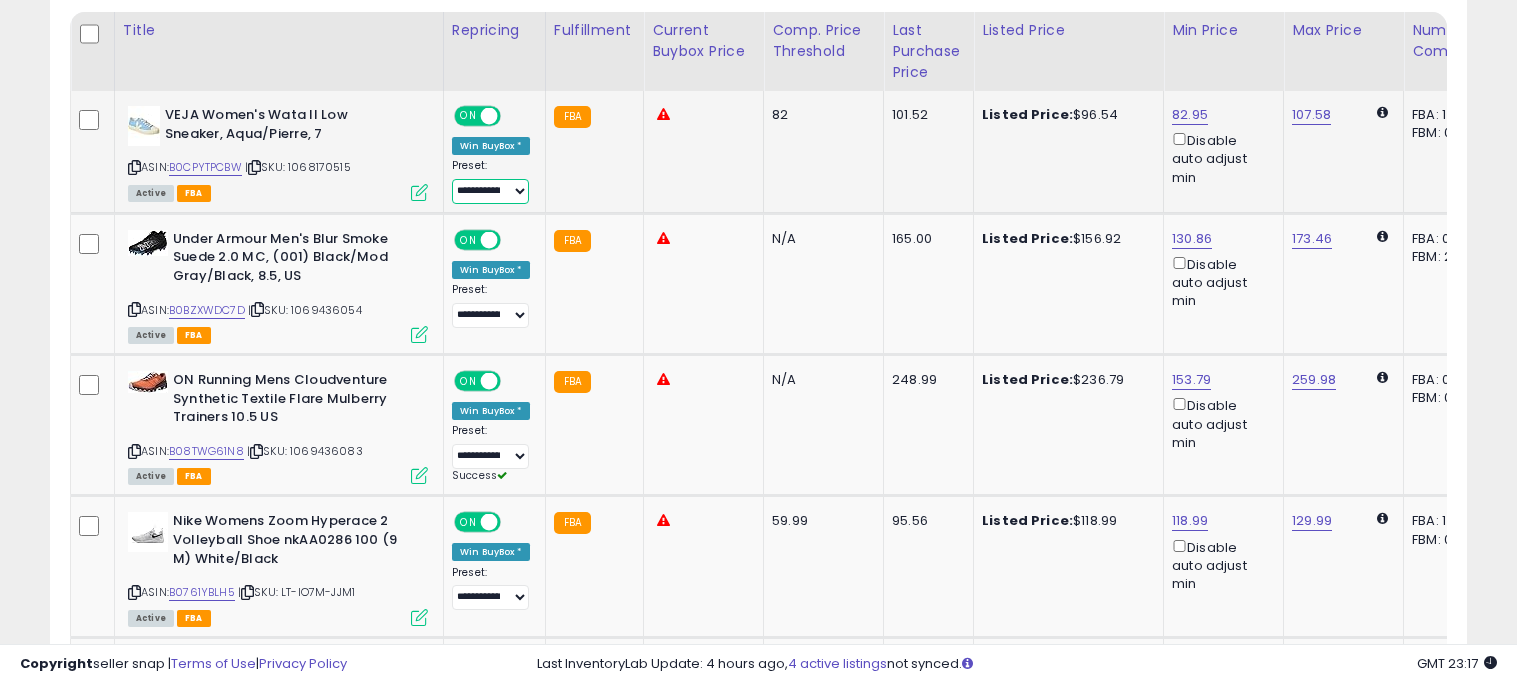 select on "**********" 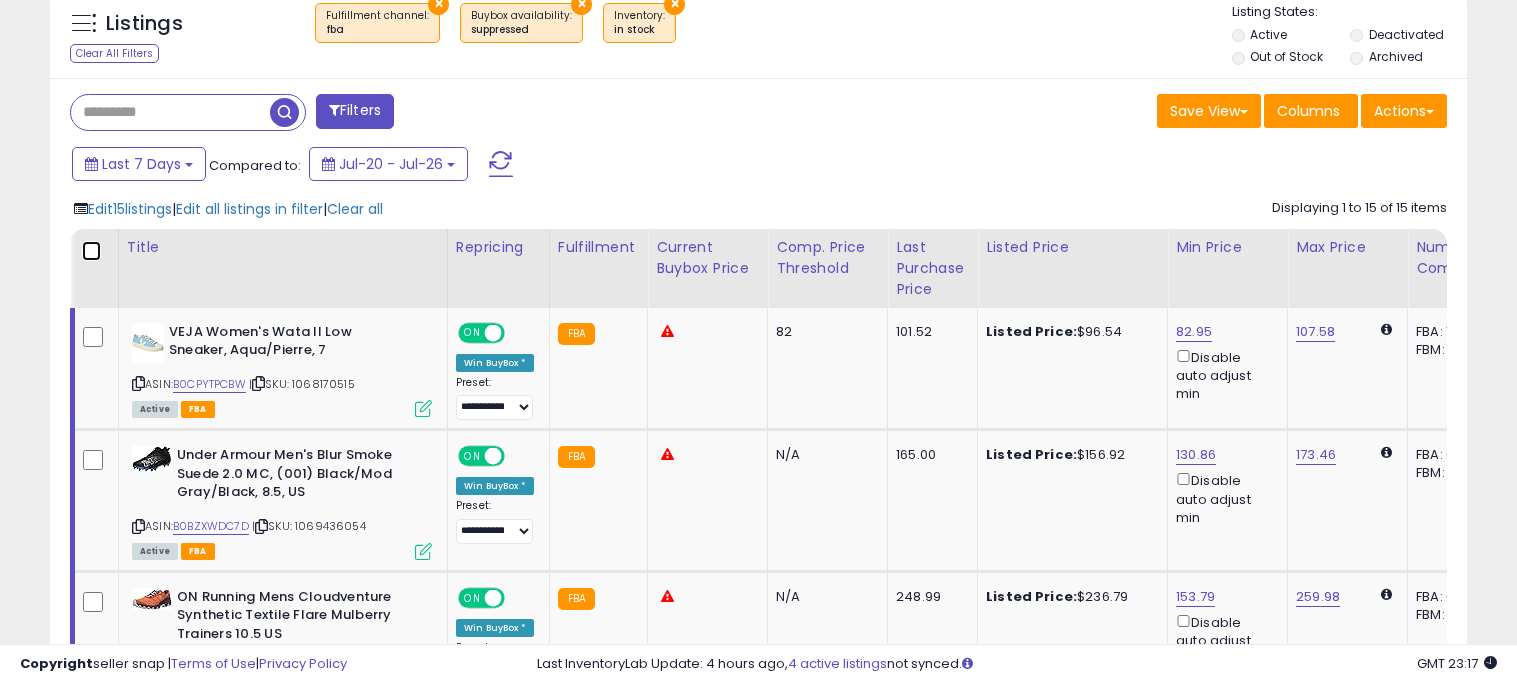 scroll, scrollTop: 799, scrollLeft: 0, axis: vertical 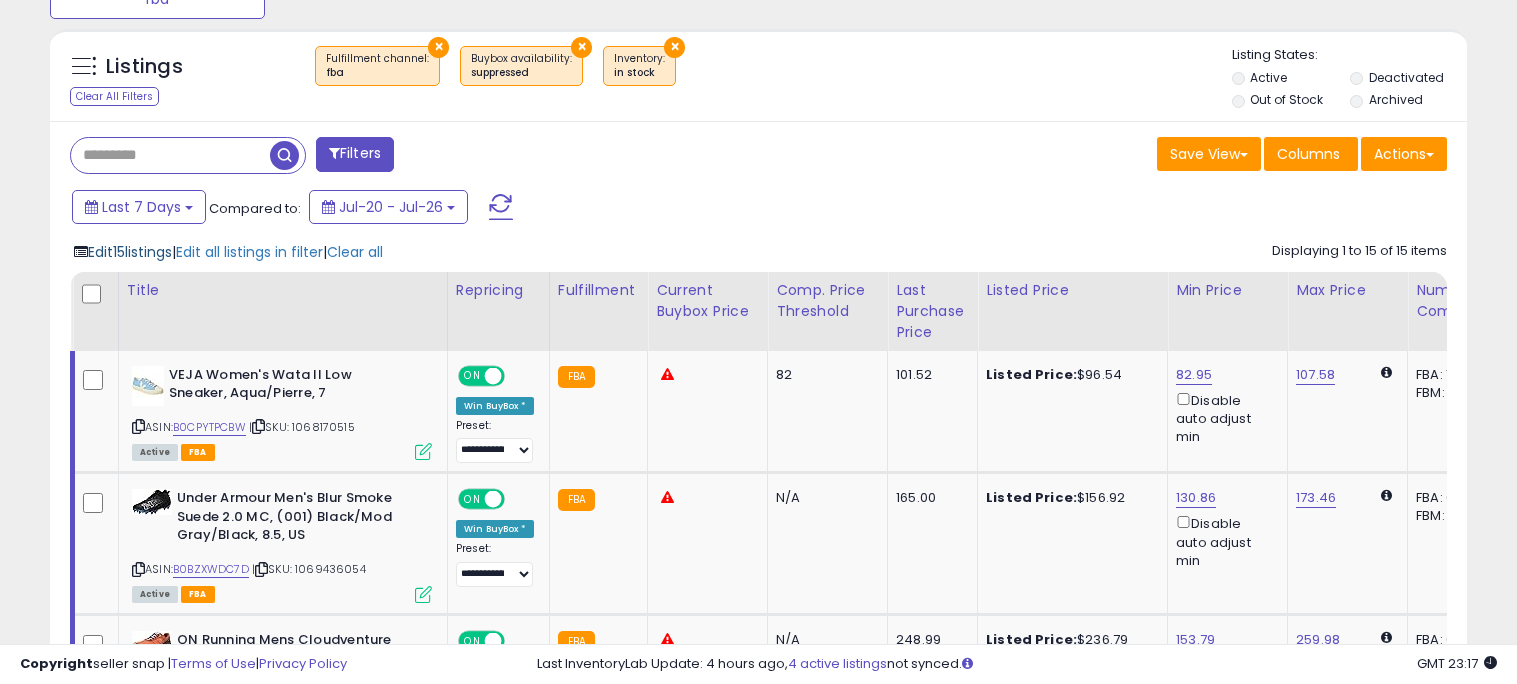 click on "Edit  15  listings" at bounding box center (130, 252) 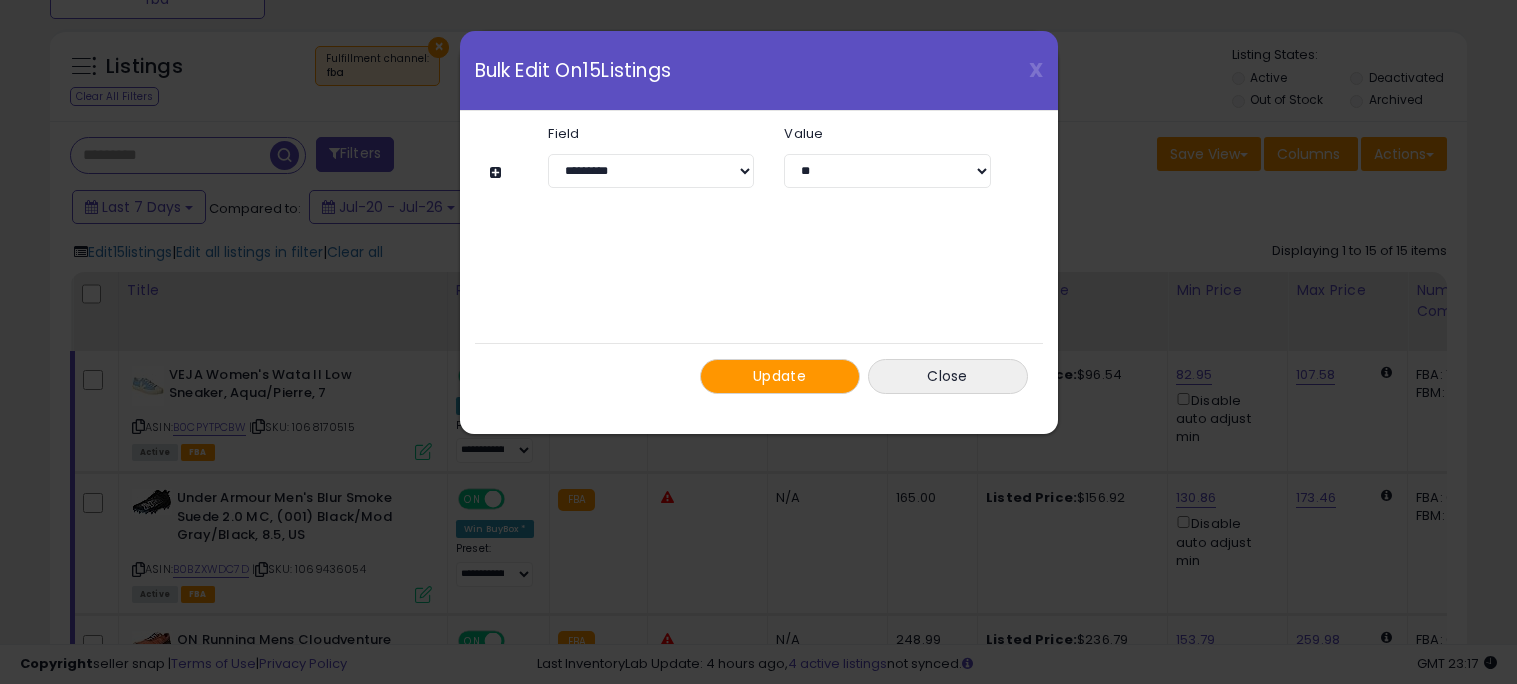 click at bounding box center (498, 172) 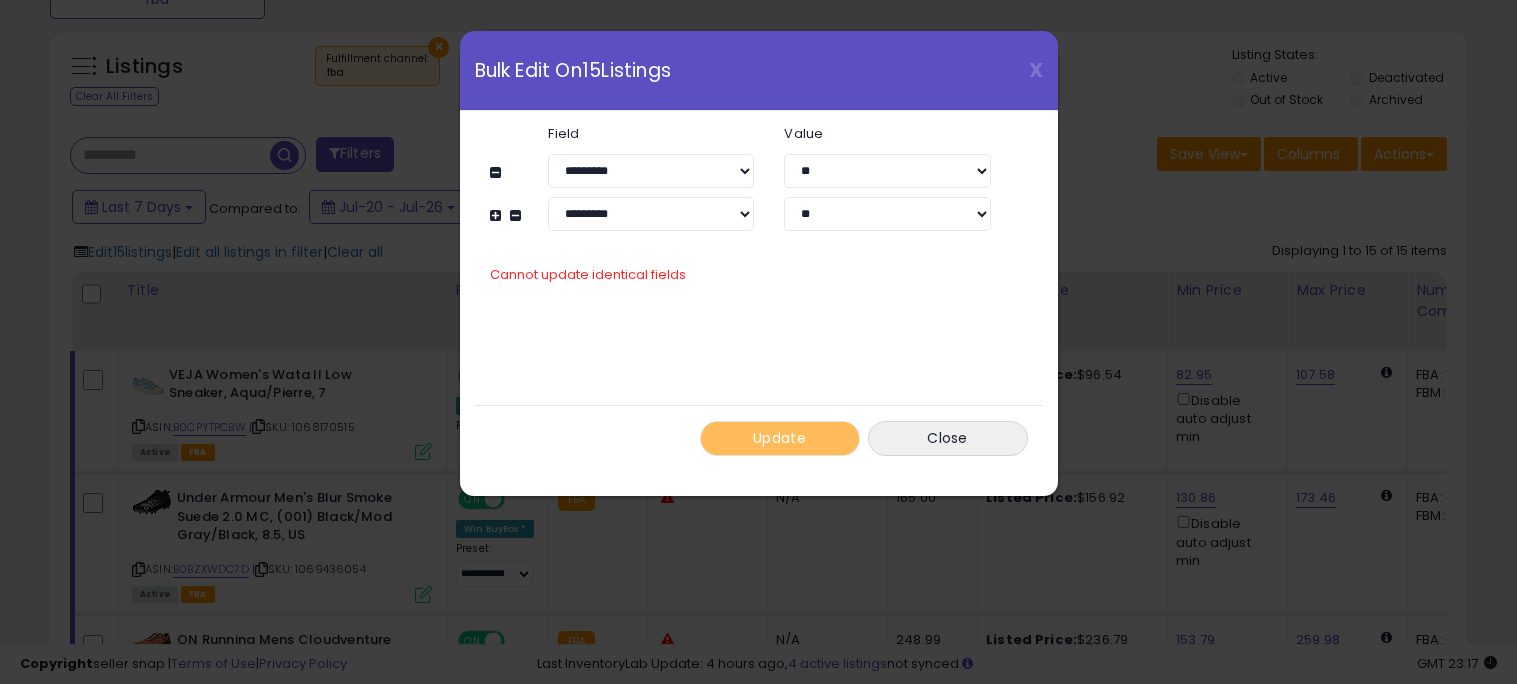 click 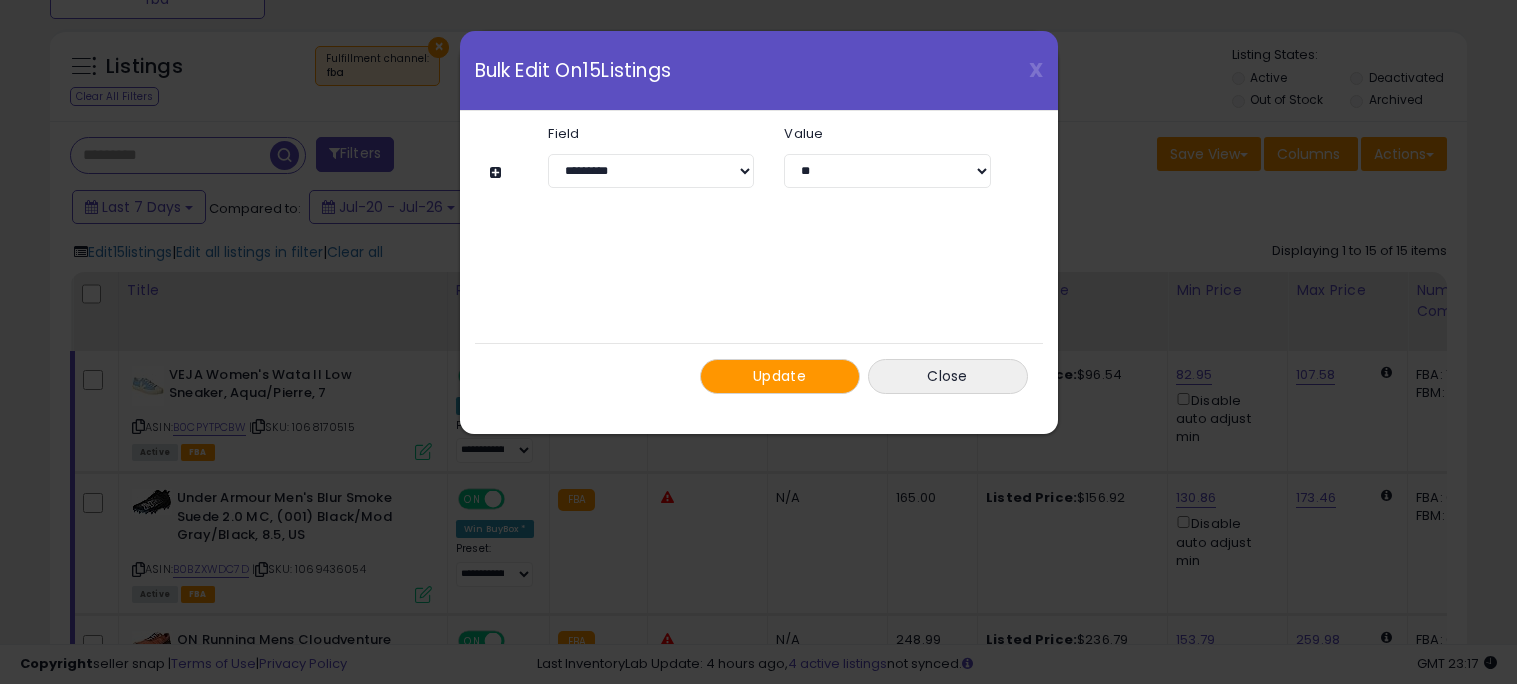 click at bounding box center [498, 172] 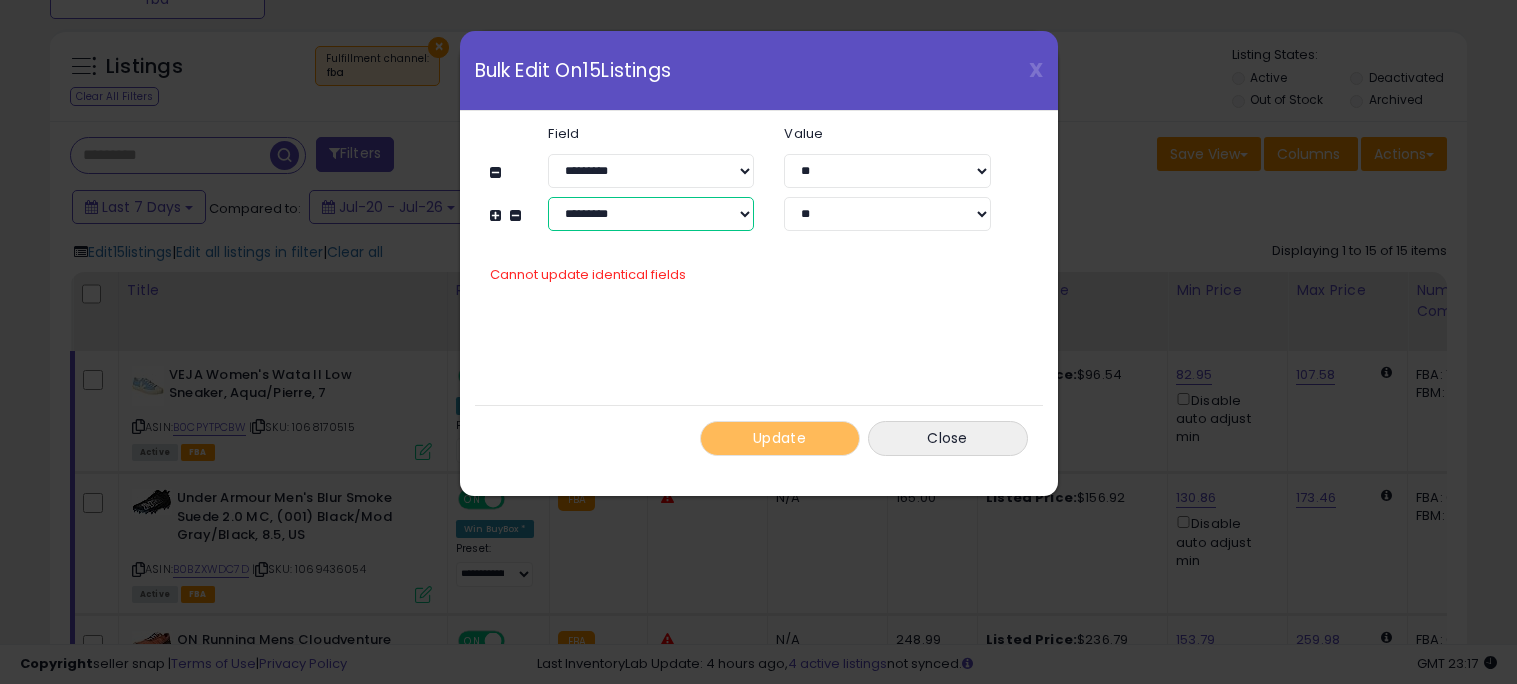 click on "**********" at bounding box center [651, 214] 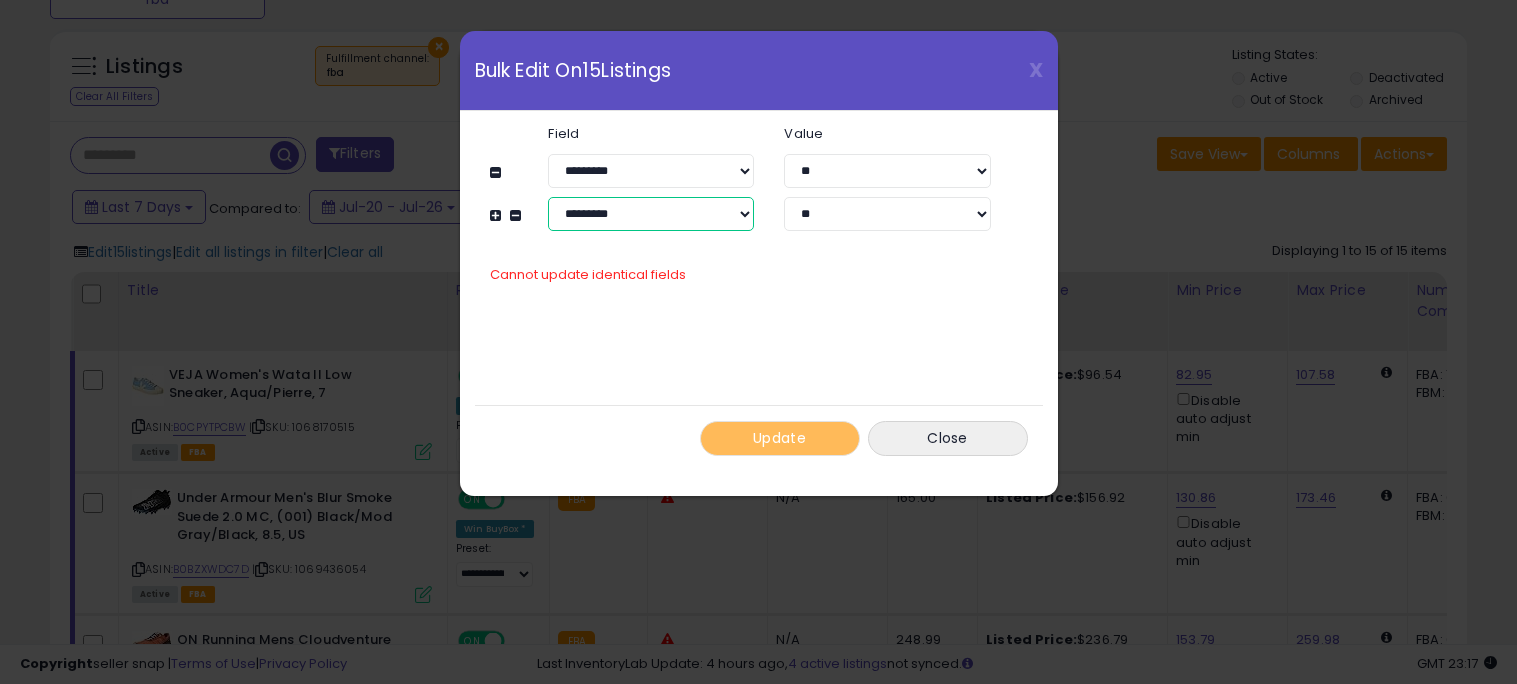select on "**********" 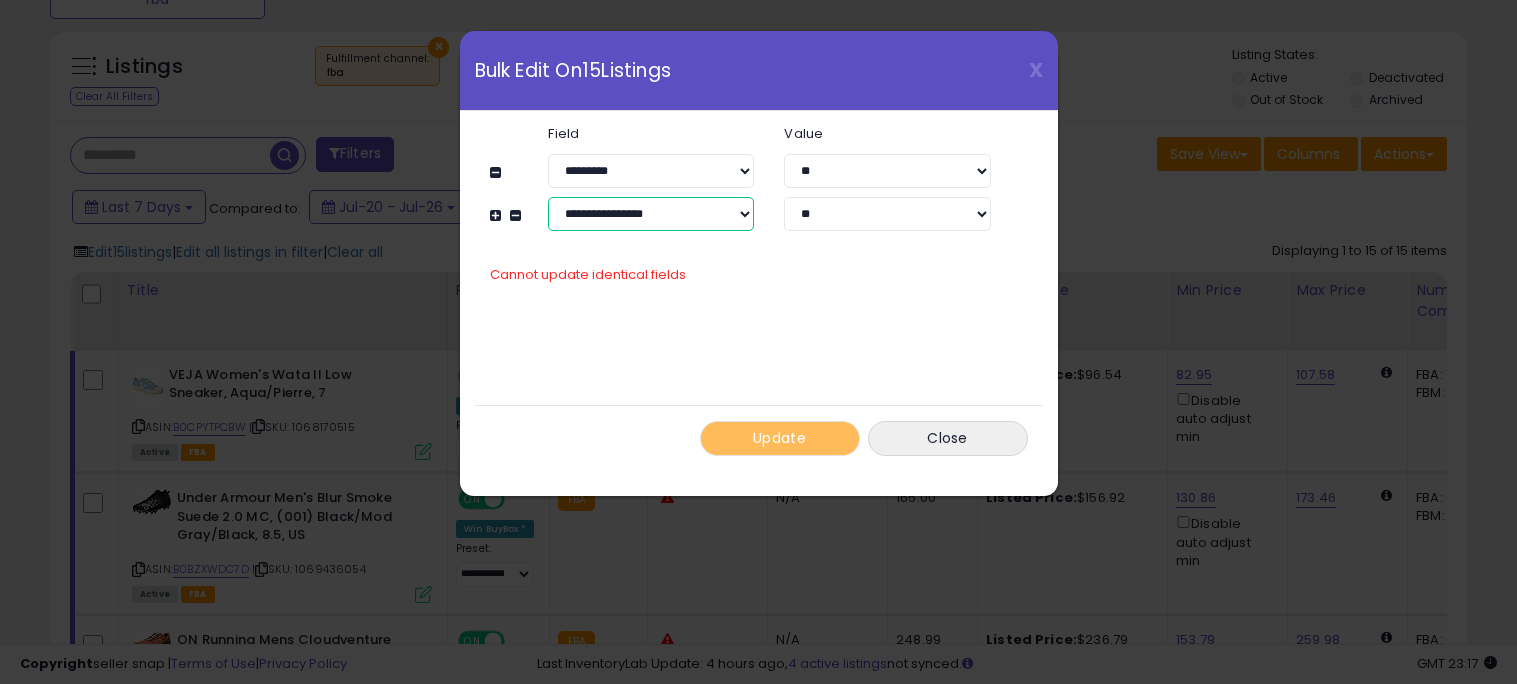 click on "**********" at bounding box center [651, 214] 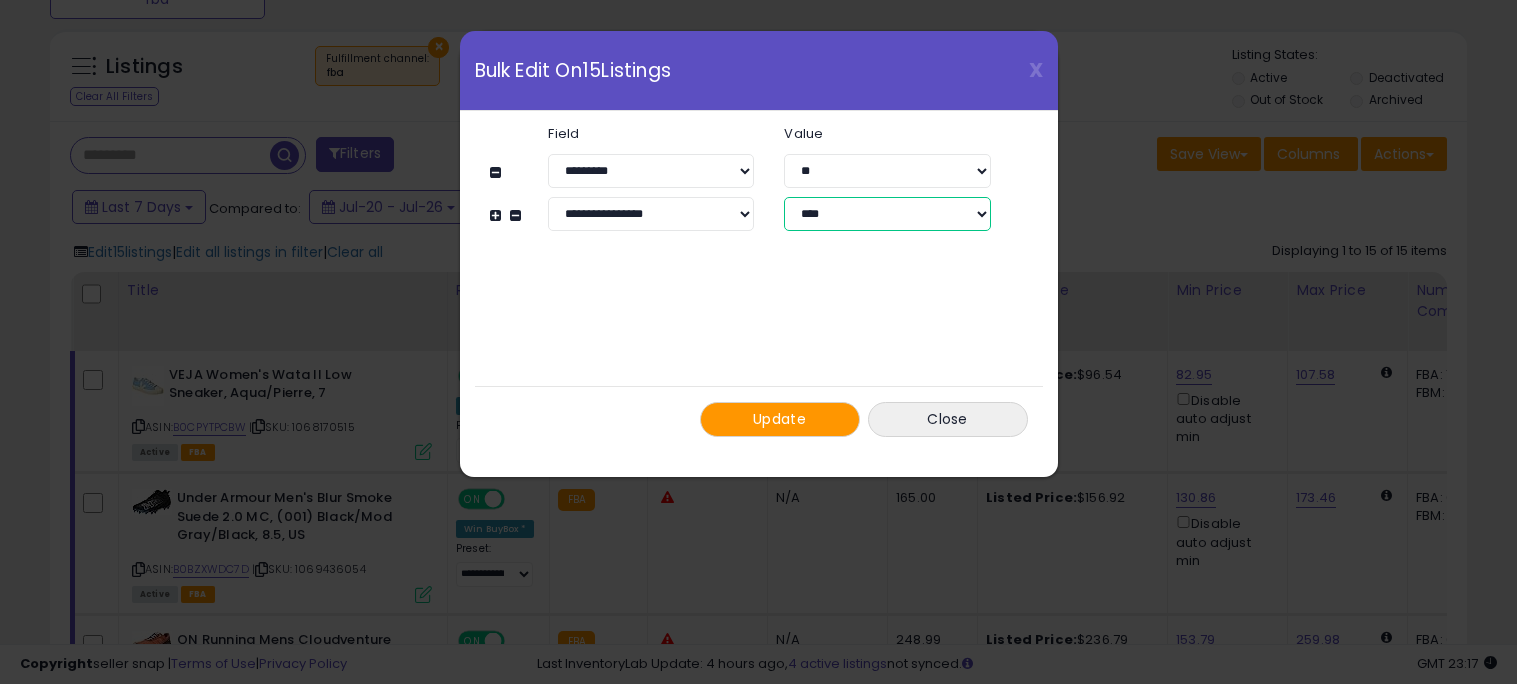 click on "**********" at bounding box center (887, 214) 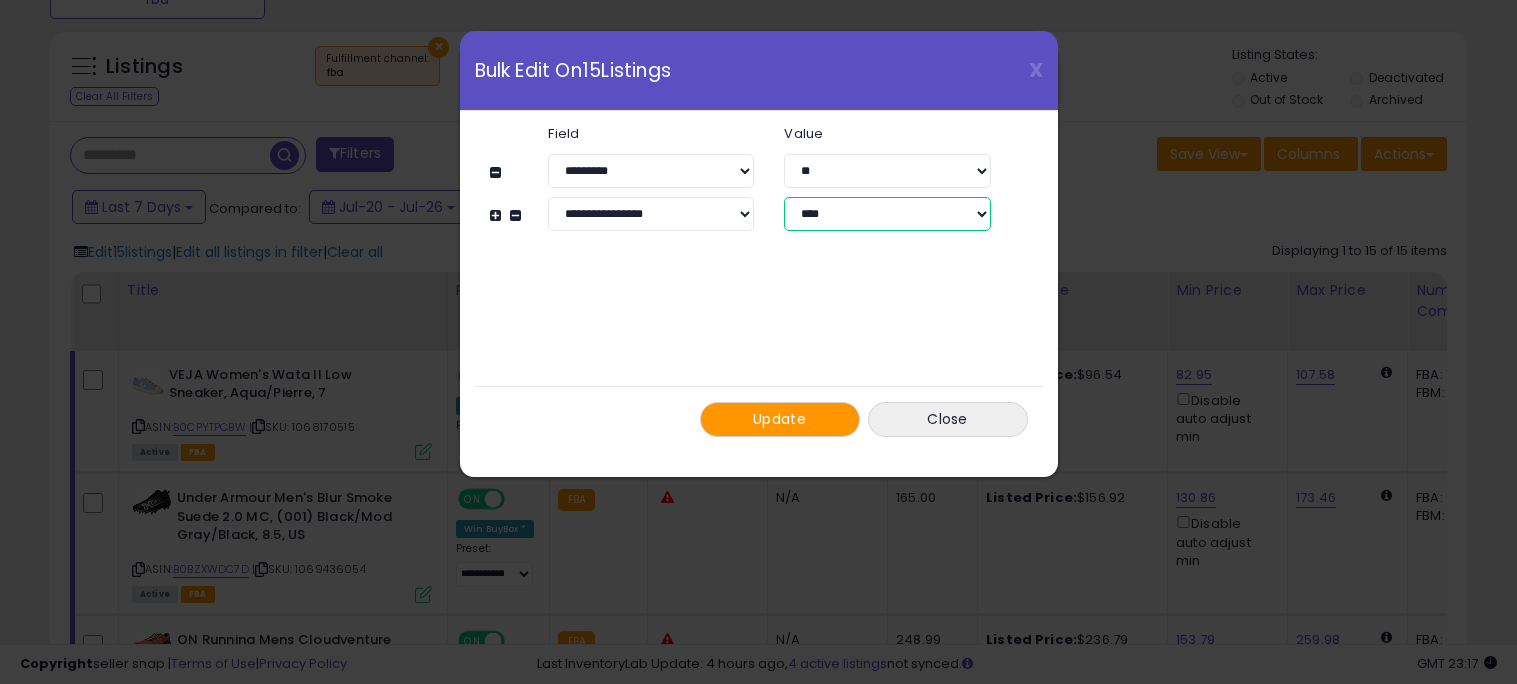 select on "*****" 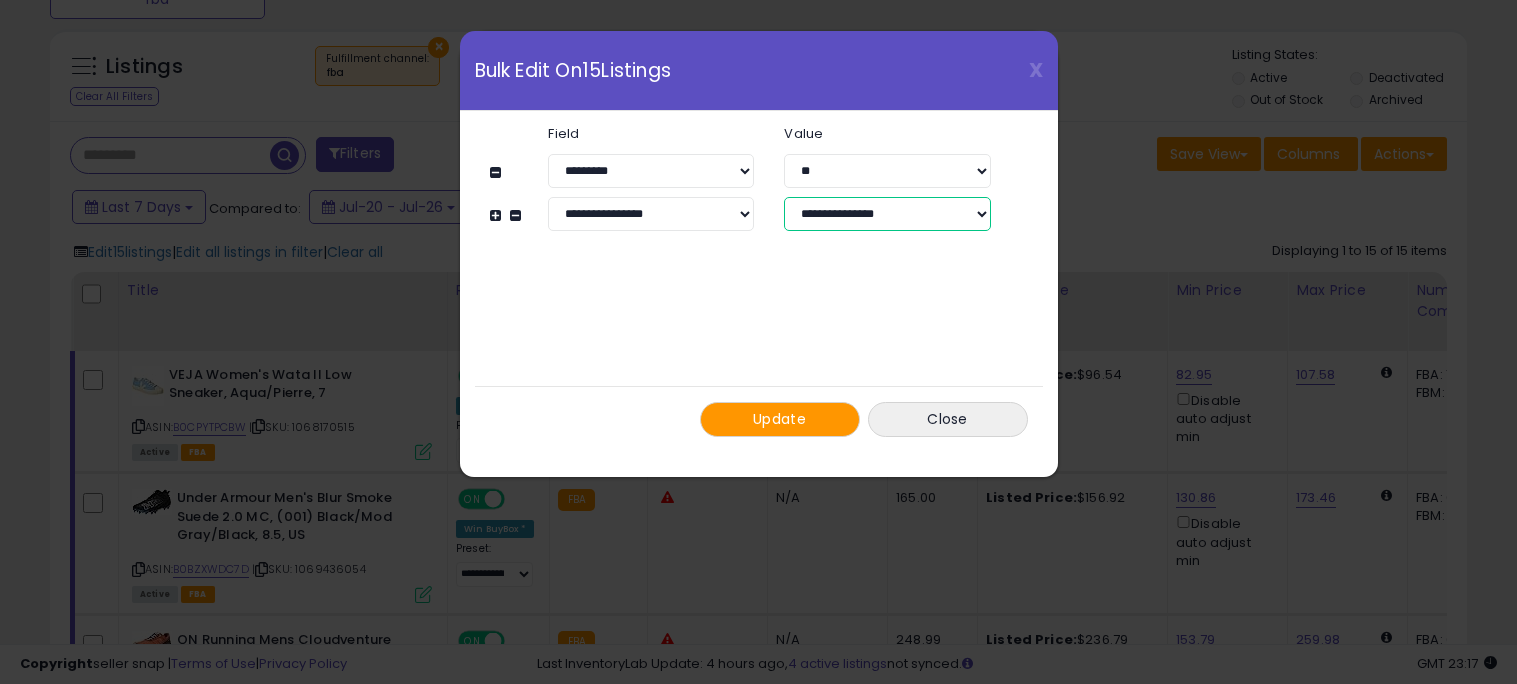 click on "**********" at bounding box center (887, 214) 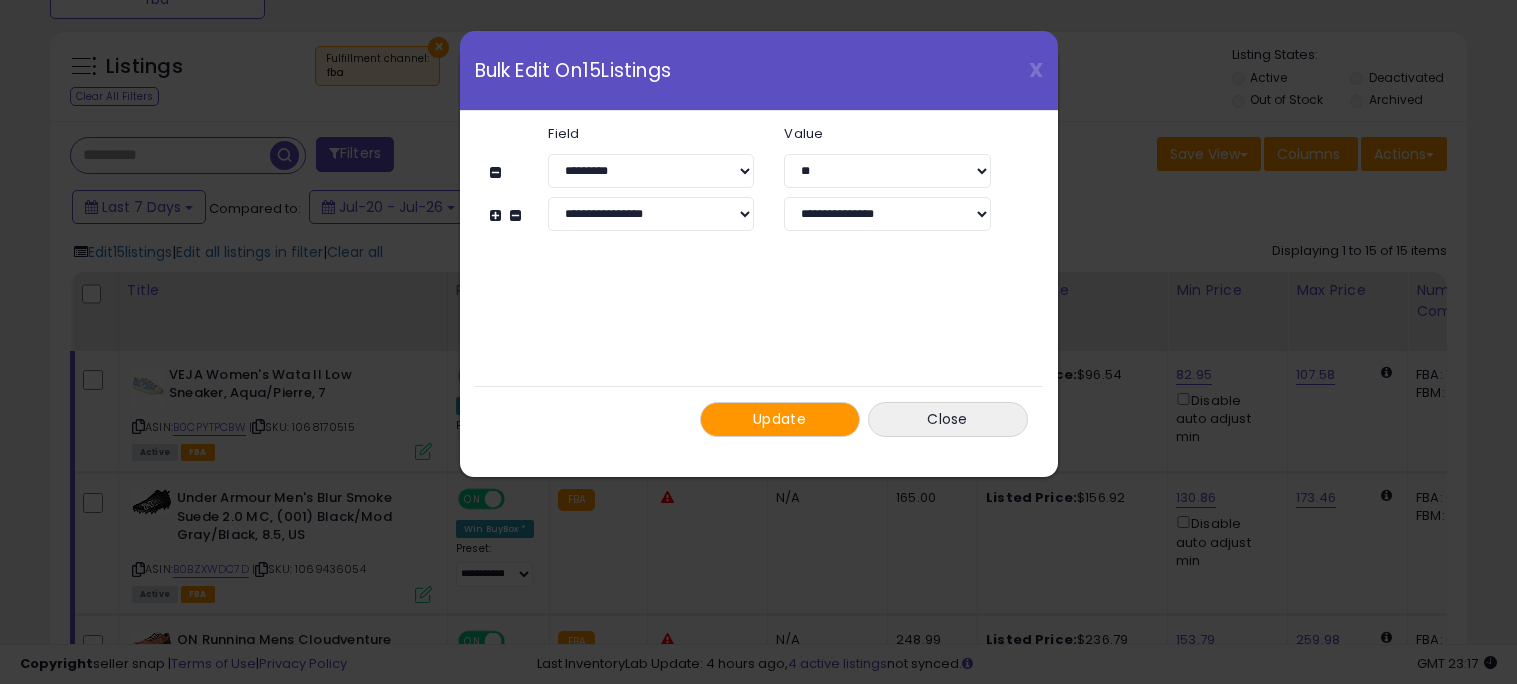 click on "Update" at bounding box center (780, 419) 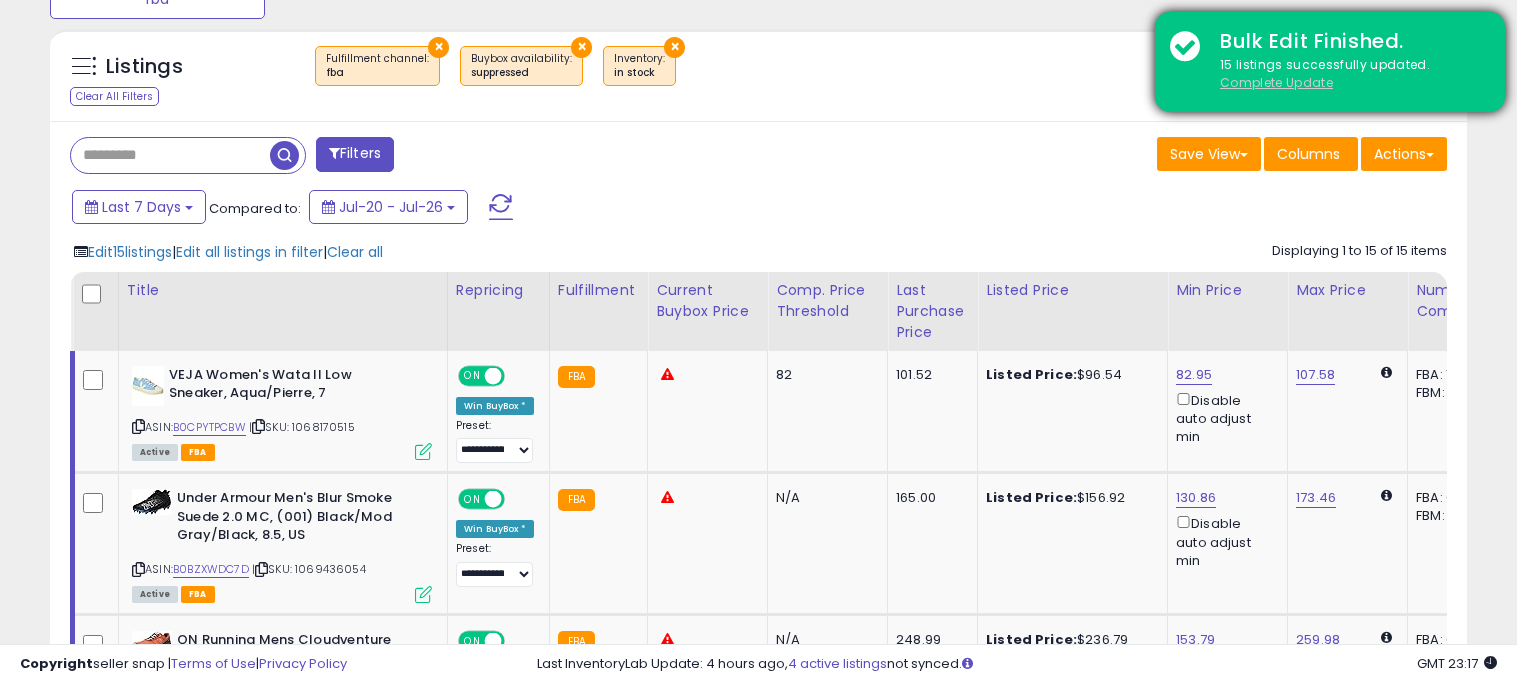click on "Complete Update" at bounding box center [1276, 82] 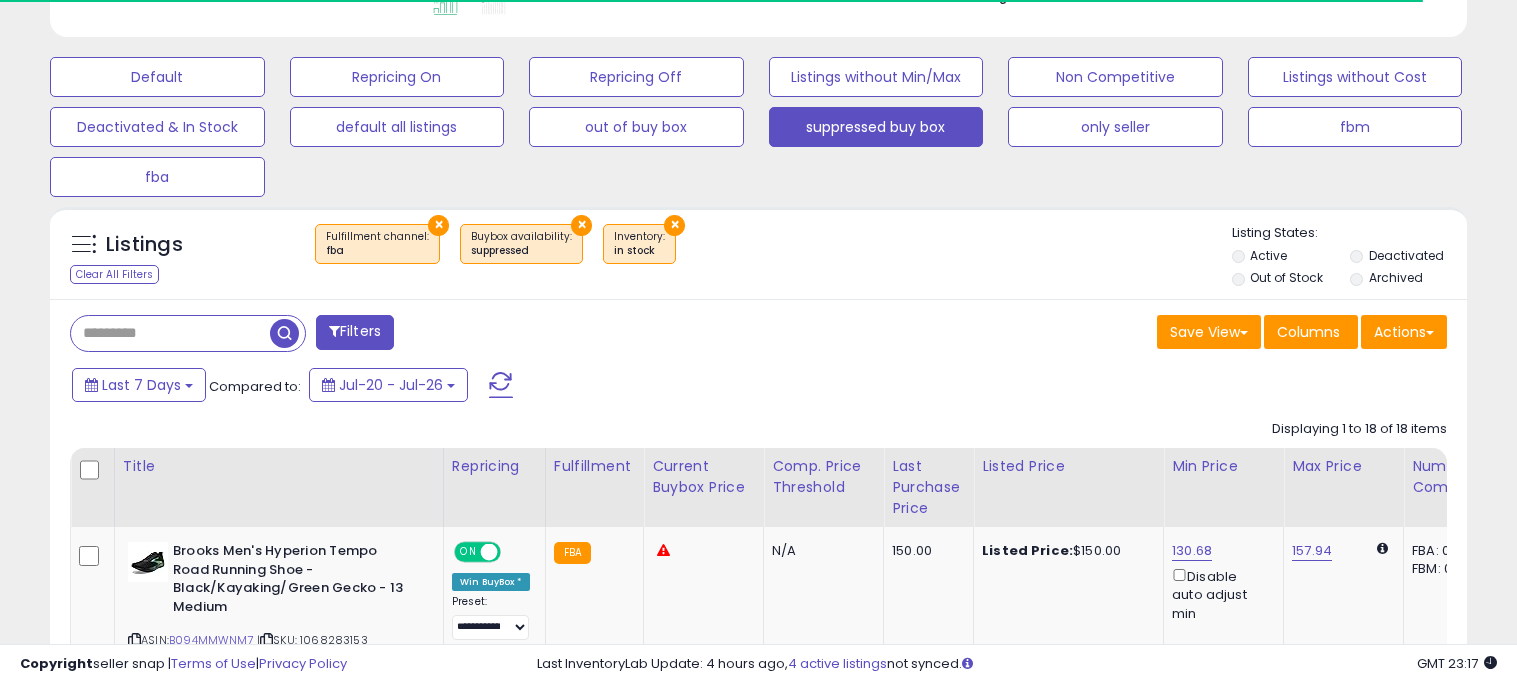 scroll, scrollTop: 751, scrollLeft: 0, axis: vertical 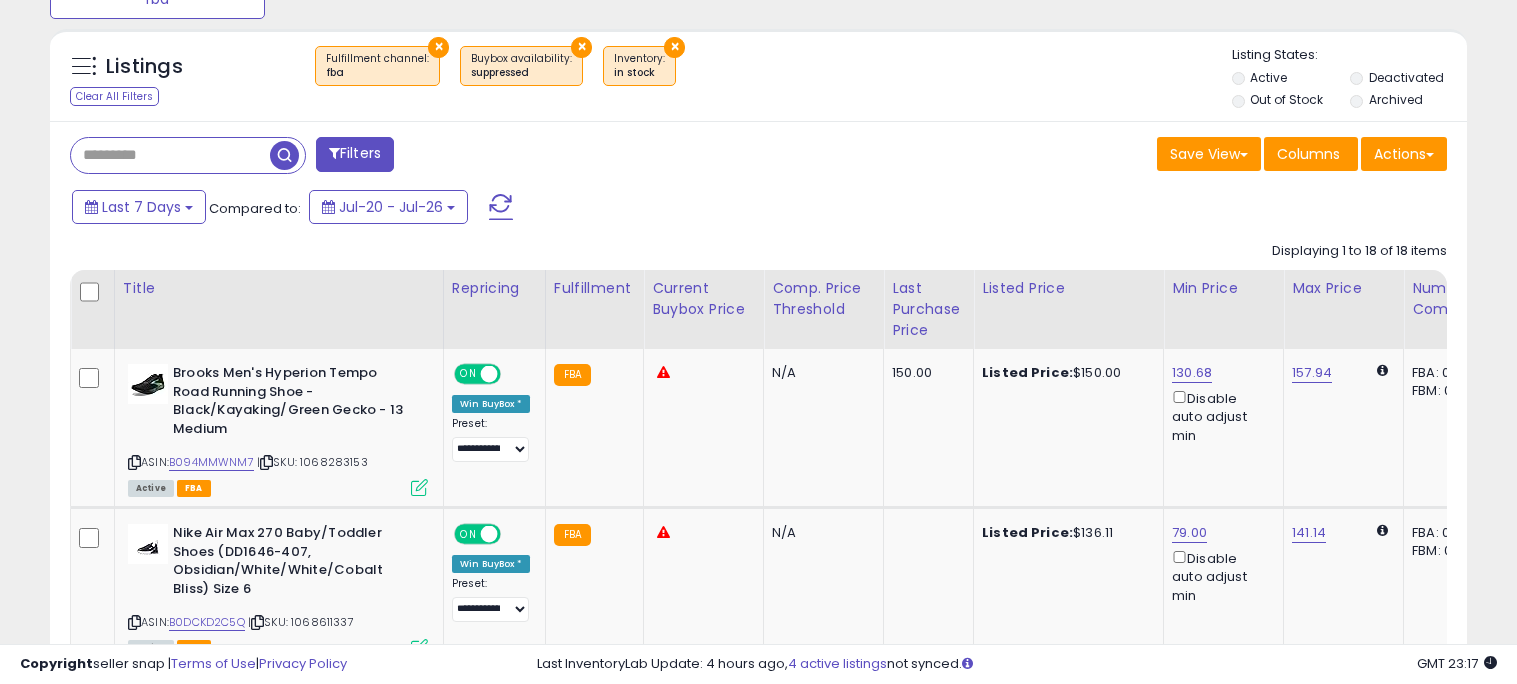 click on "×" at bounding box center (438, 47) 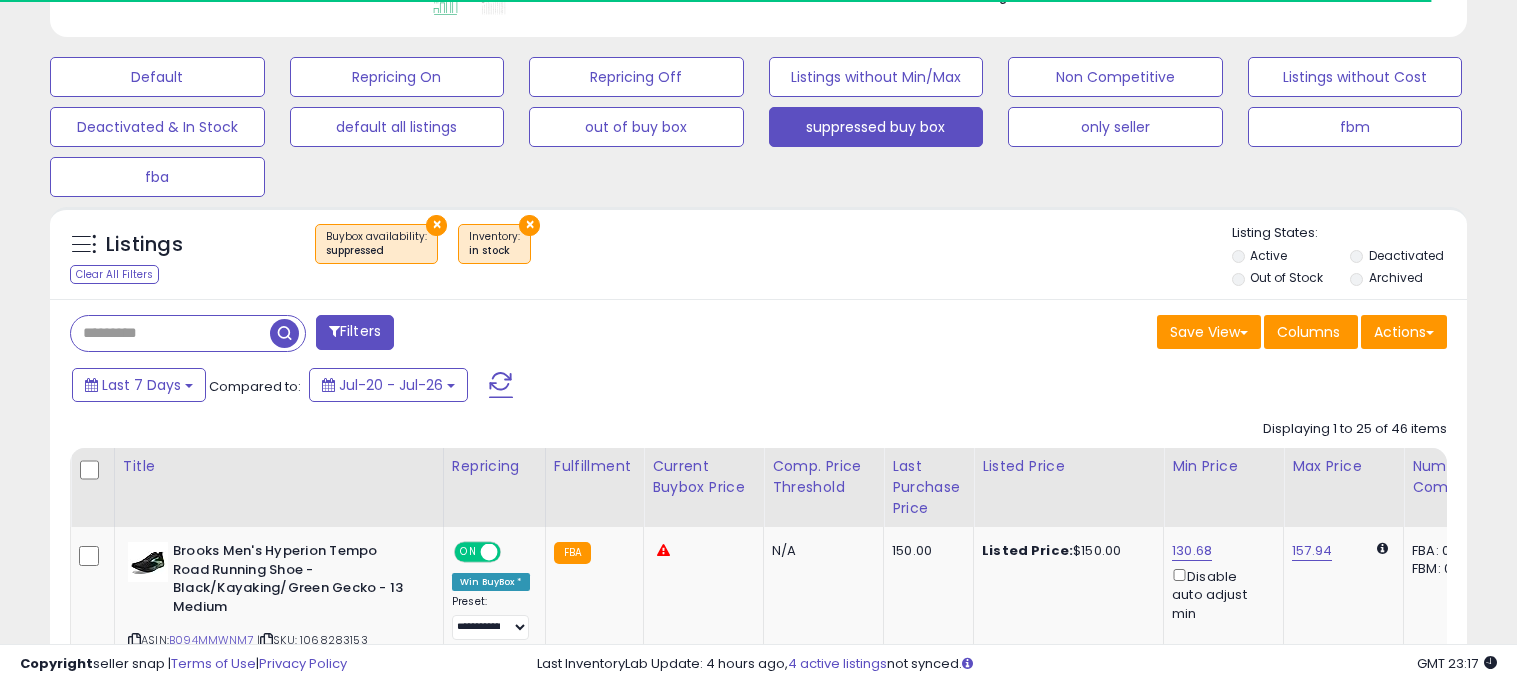 scroll, scrollTop: 751, scrollLeft: 0, axis: vertical 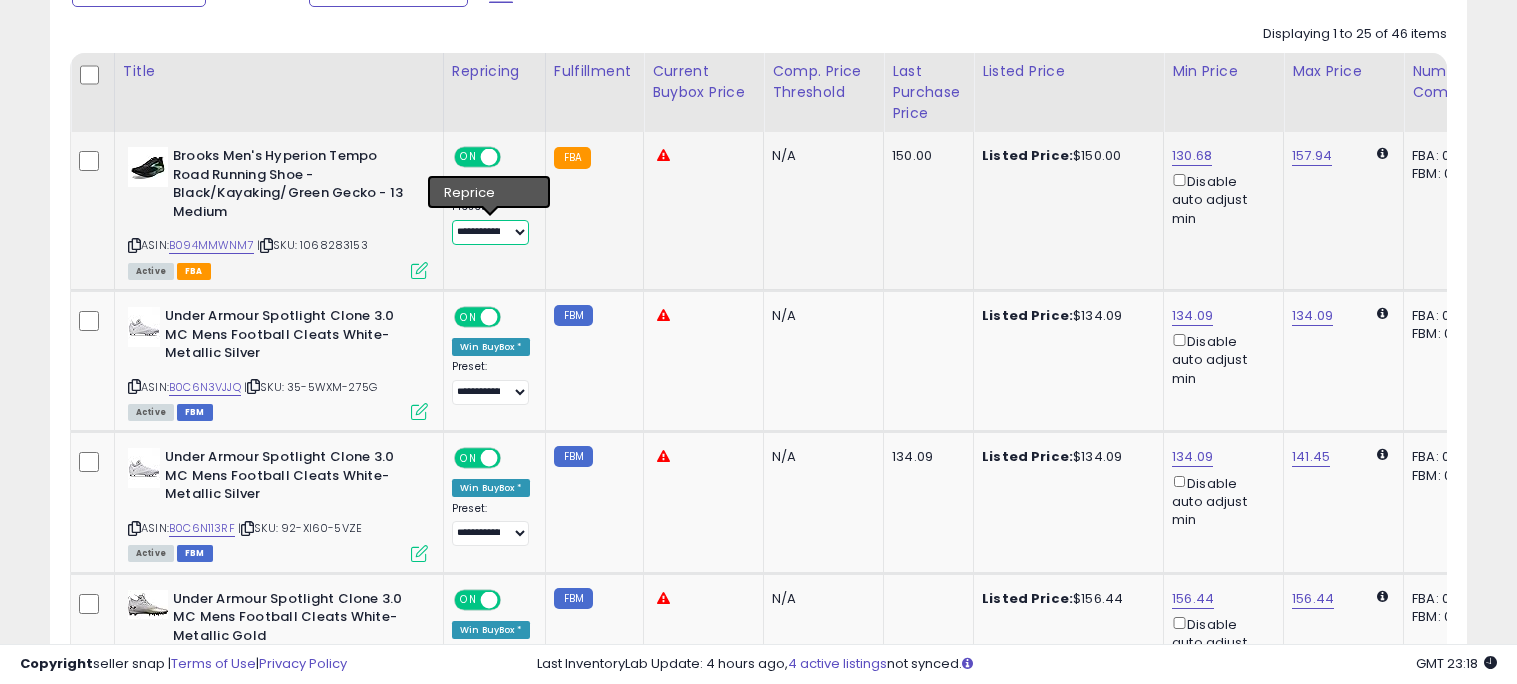 click on "**********" at bounding box center [490, 232] 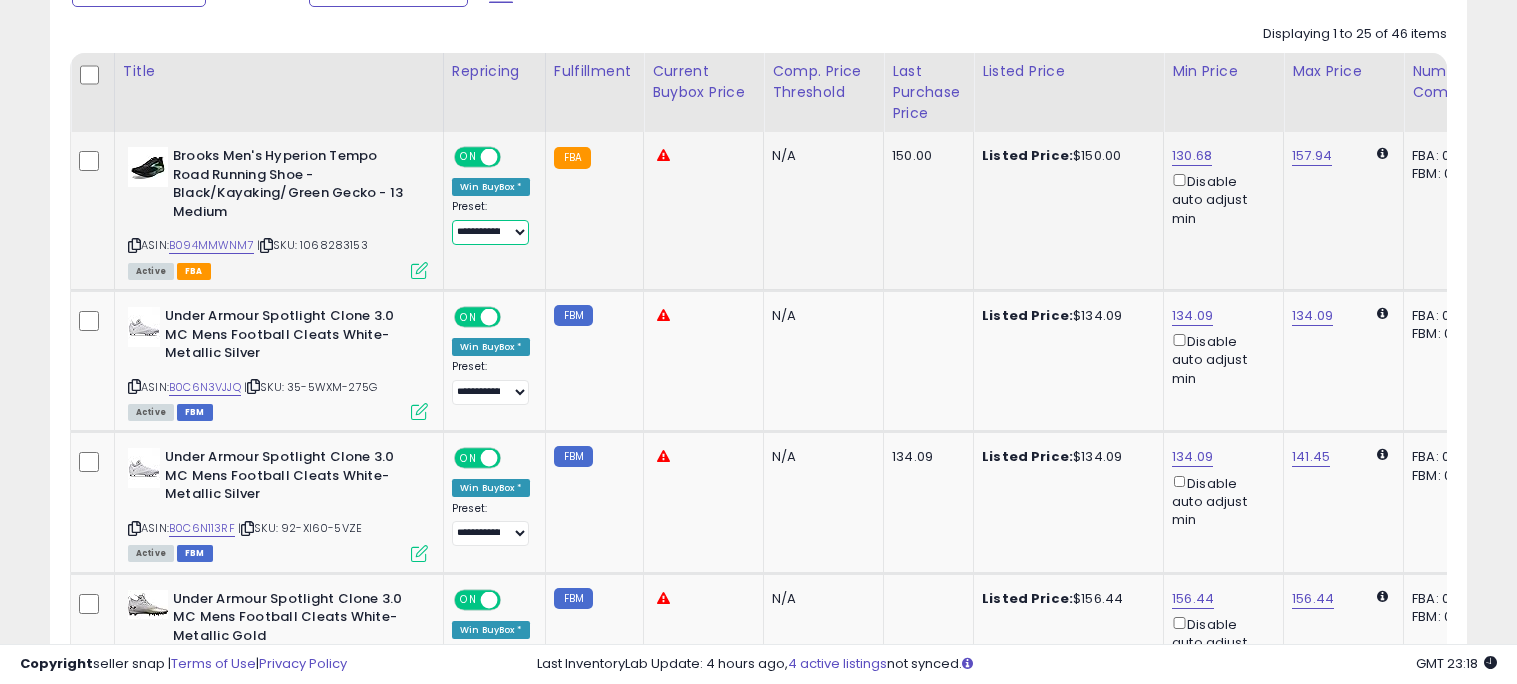 select on "**********" 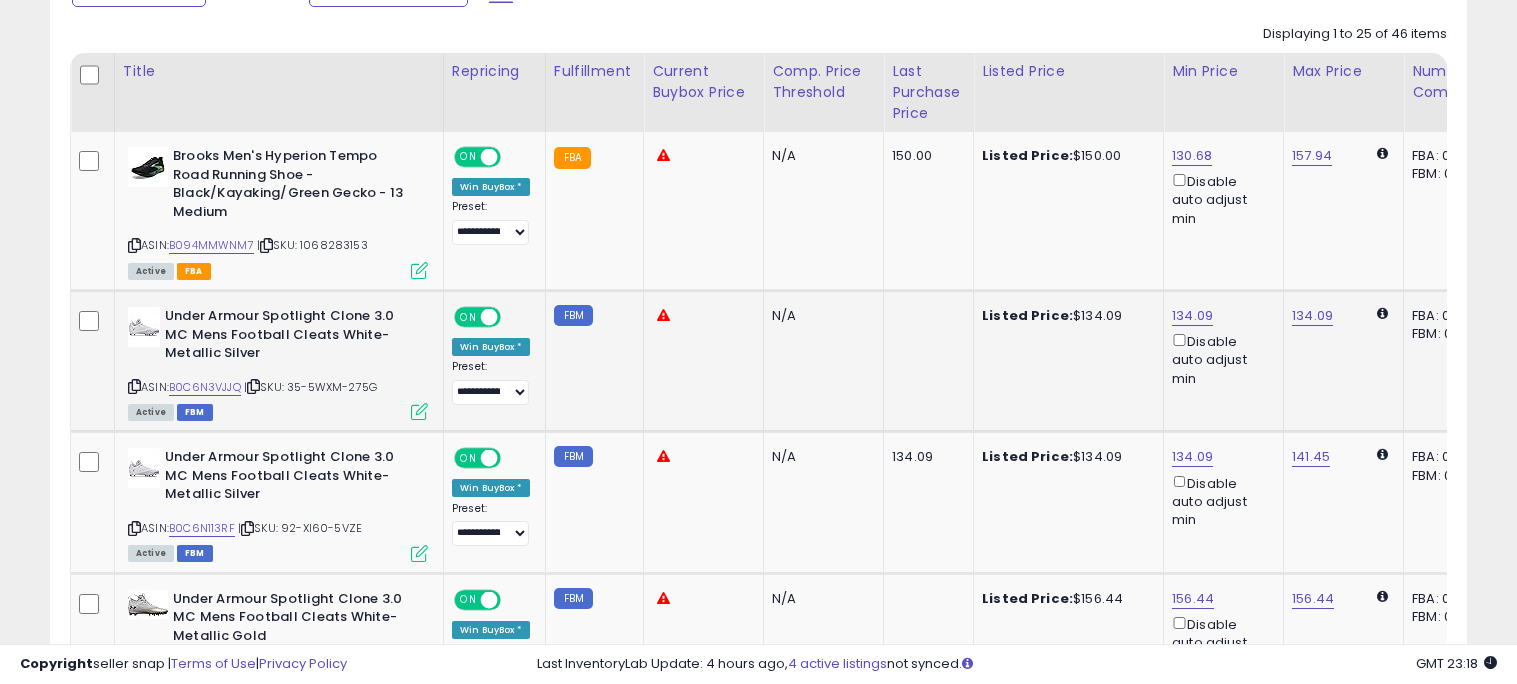 click on "ON  OFF Win BuyBox * Preset:   Success  Error" at bounding box center (491, 356) 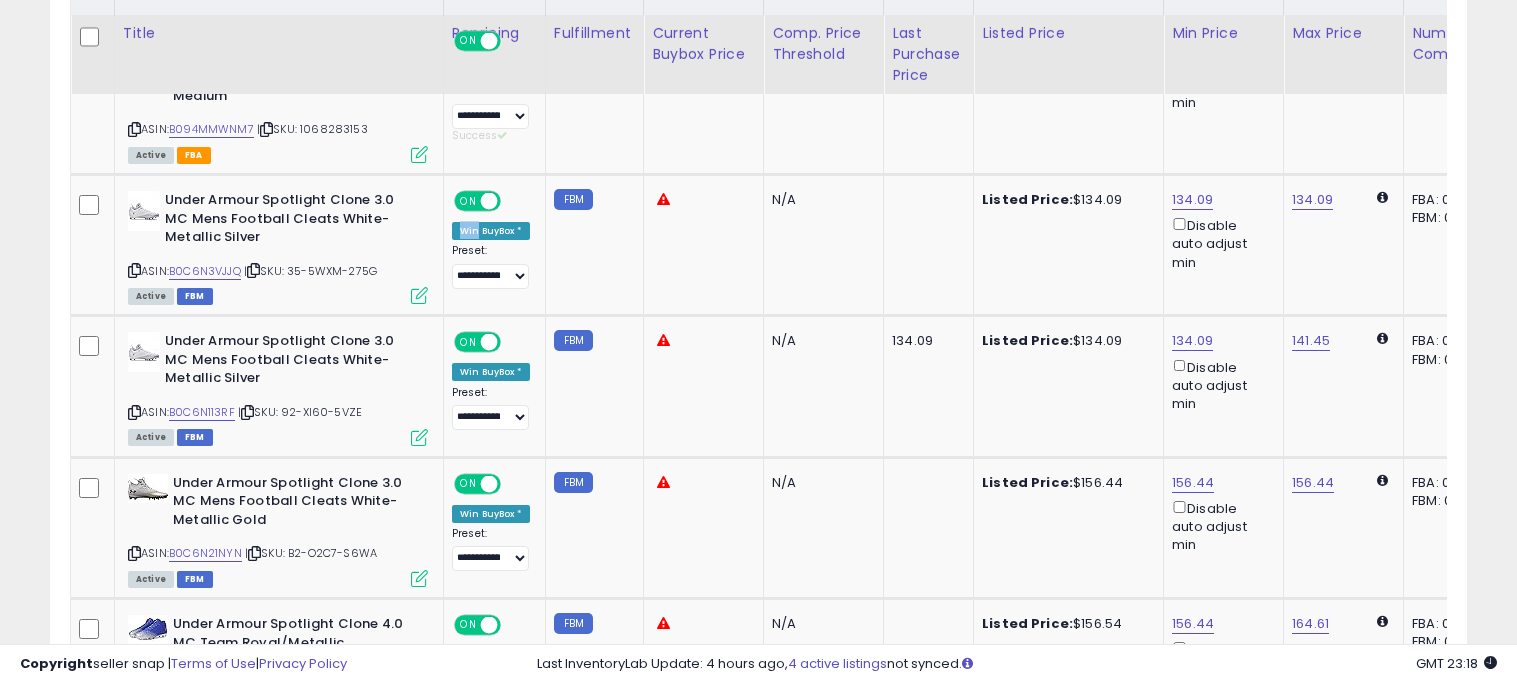 scroll, scrollTop: 1477, scrollLeft: 0, axis: vertical 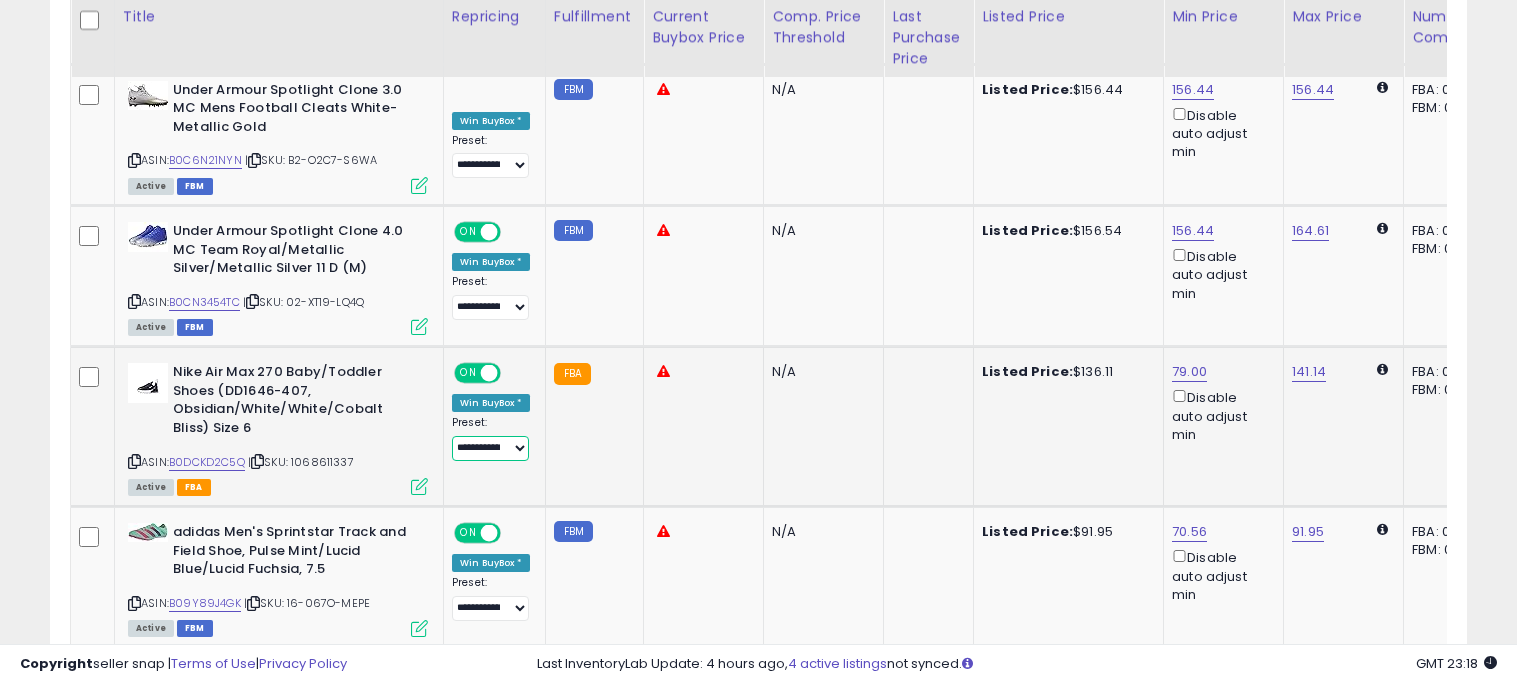 click on "**********" at bounding box center (490, 448) 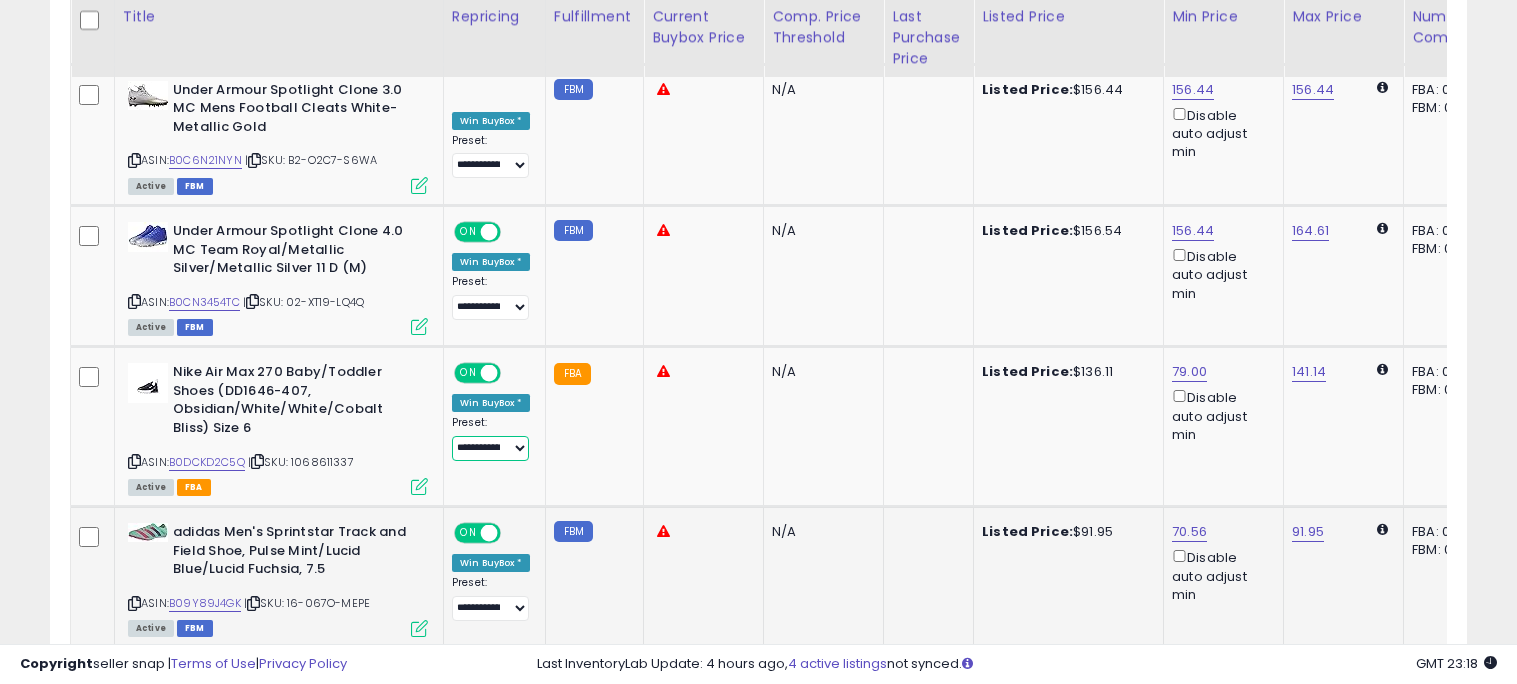 select on "**********" 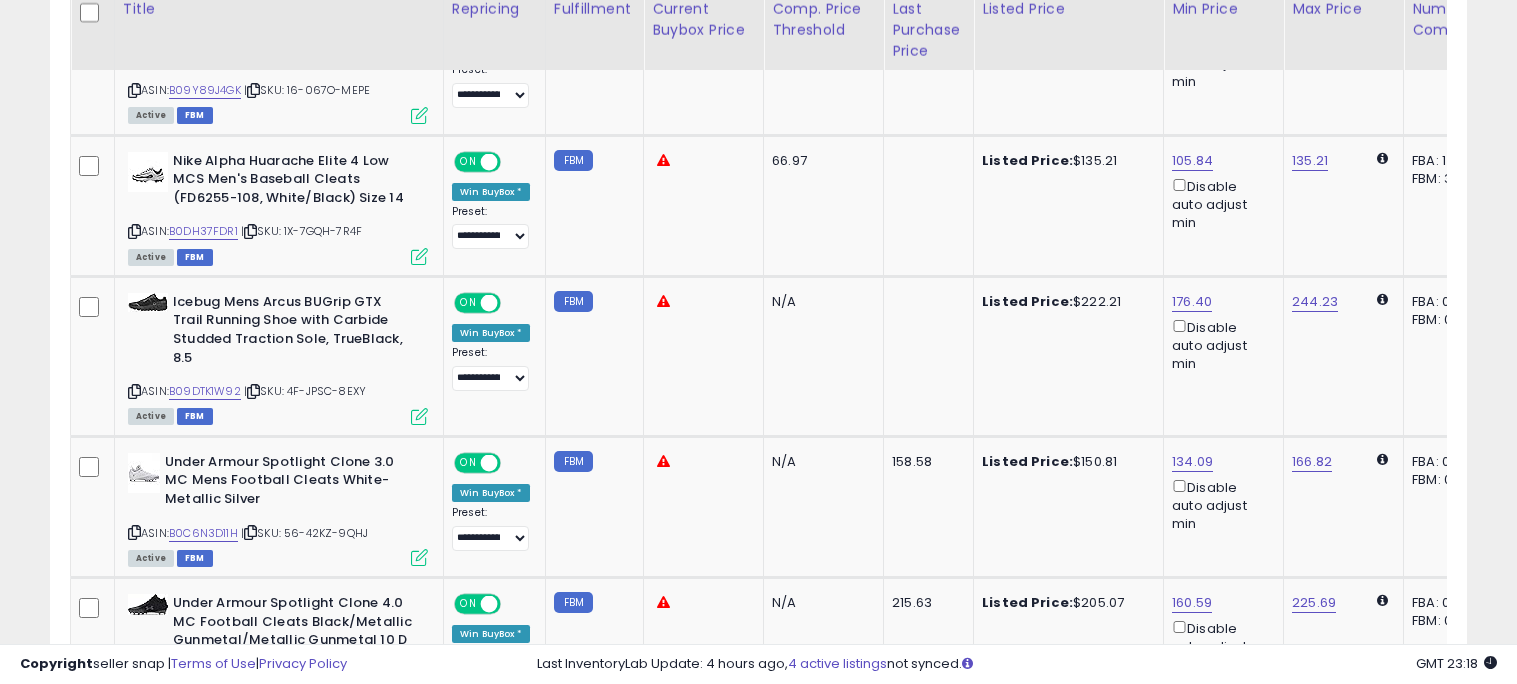 scroll, scrollTop: 2014, scrollLeft: 0, axis: vertical 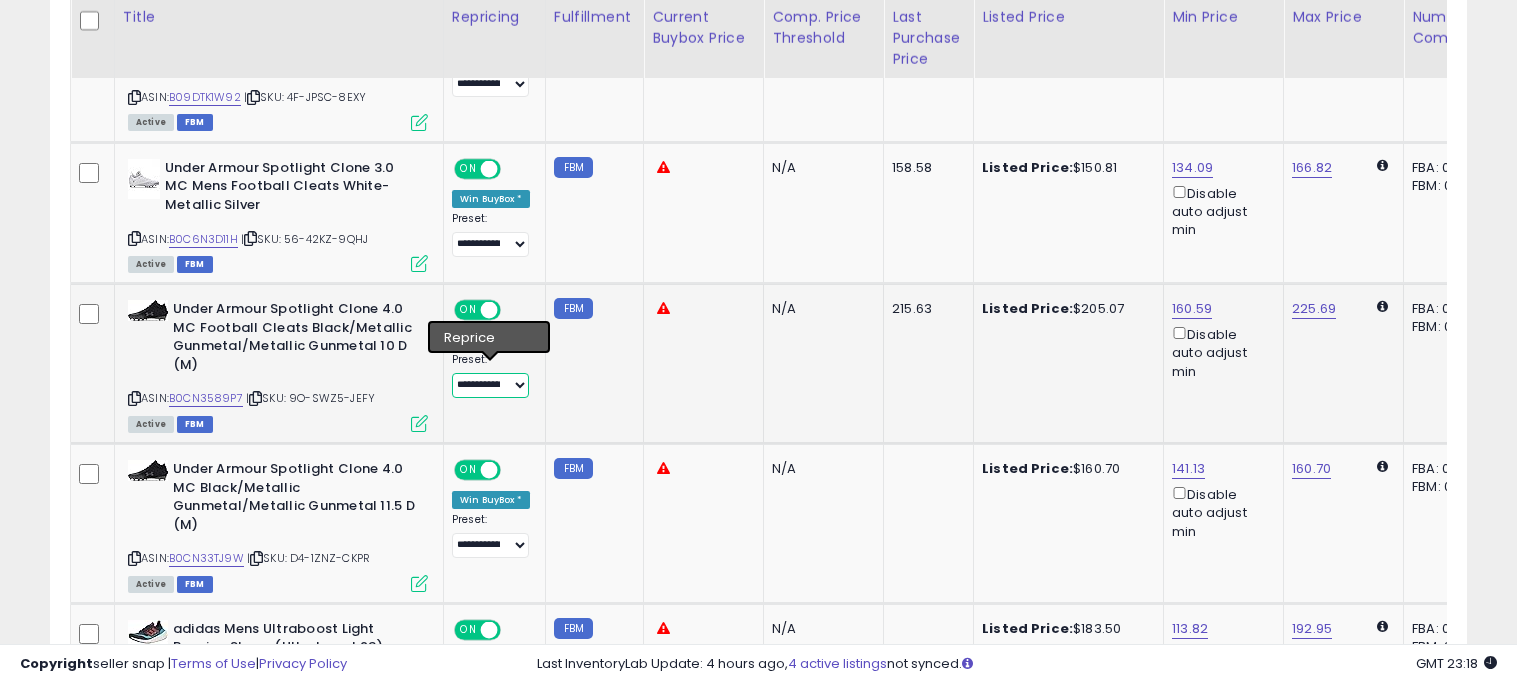 click on "**********" at bounding box center (490, 385) 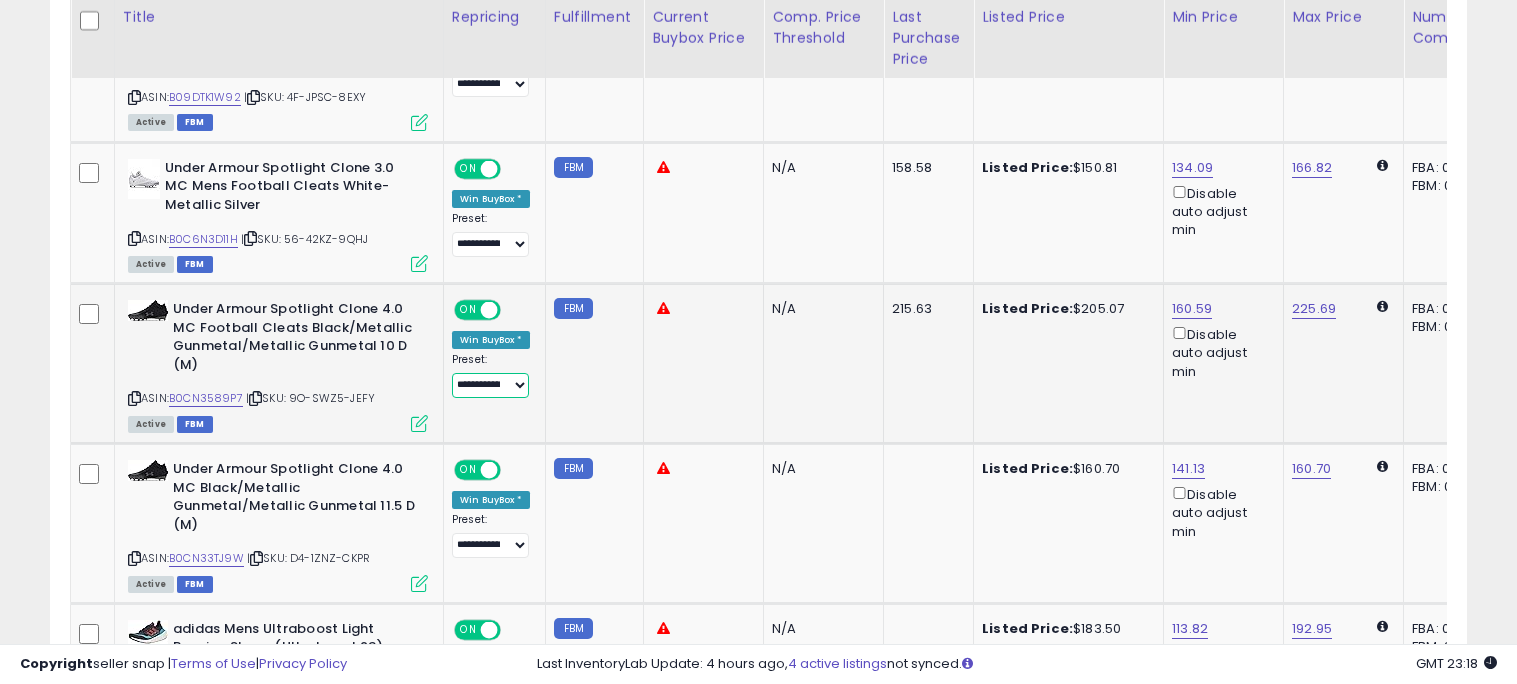 select on "**********" 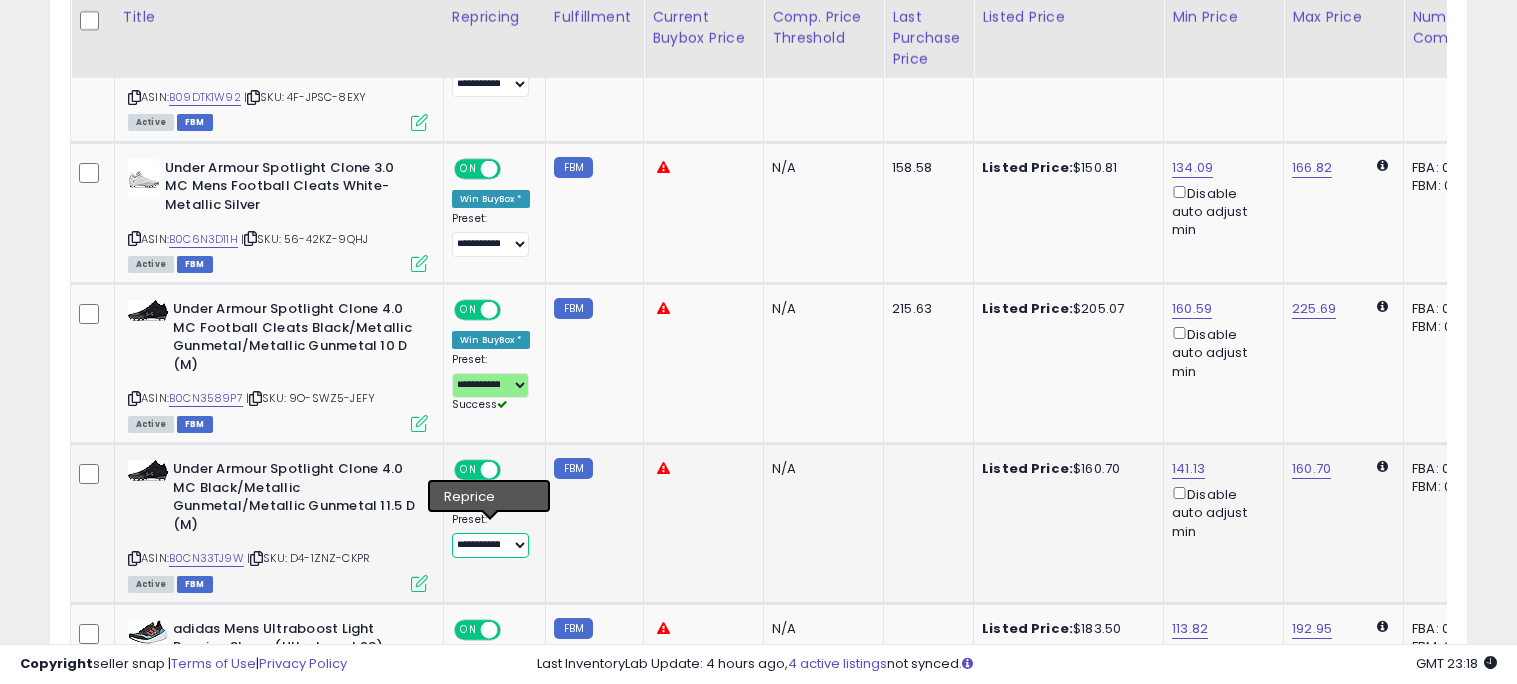 click on "**********" at bounding box center [490, 545] 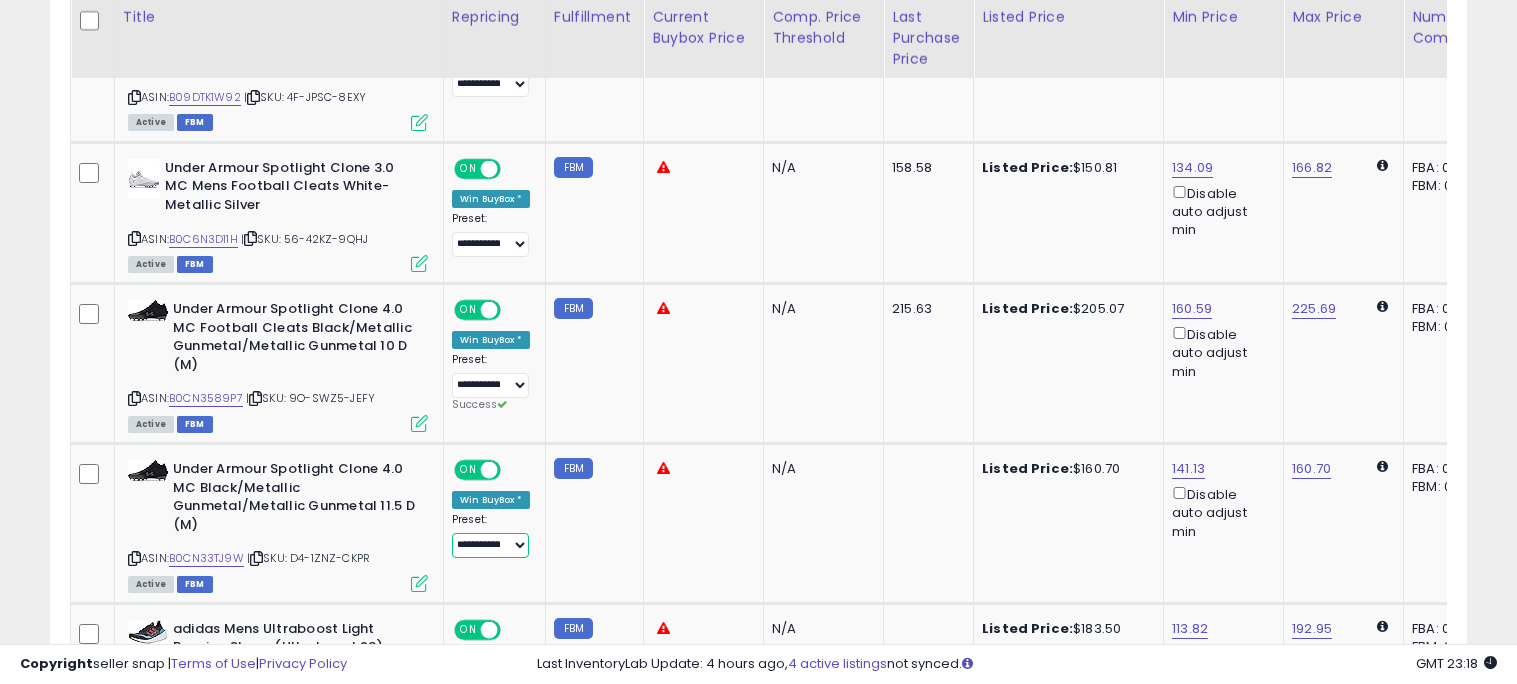 select on "**********" 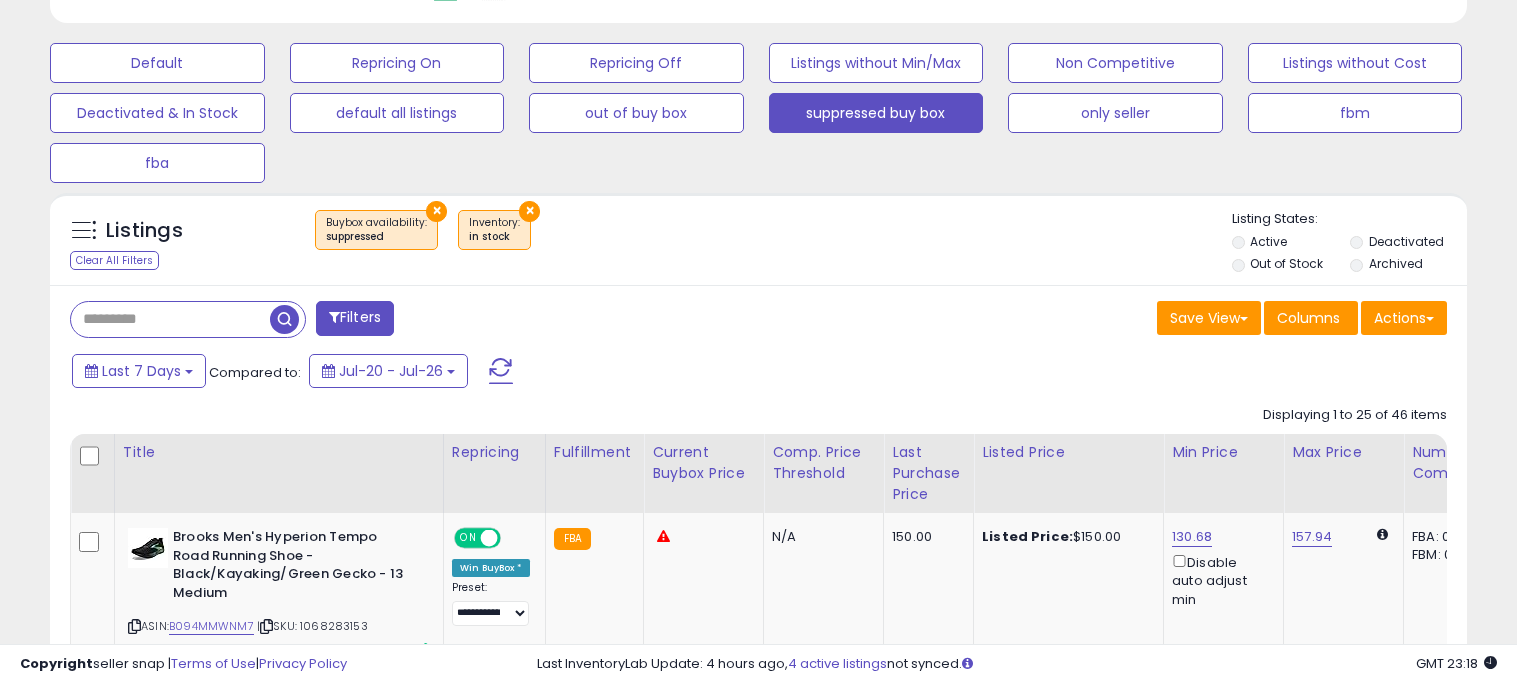 scroll, scrollTop: 650, scrollLeft: 0, axis: vertical 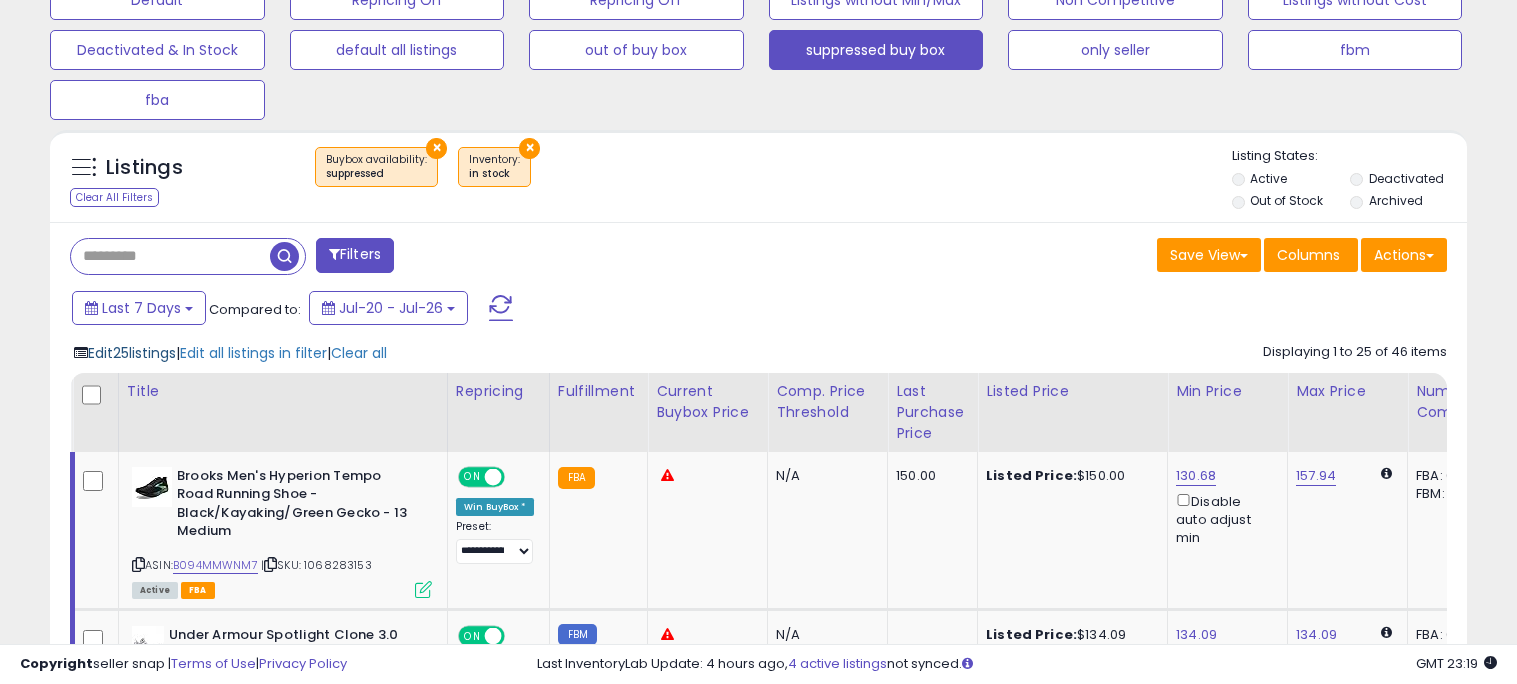 click on "Edit  25  listings" at bounding box center [132, 353] 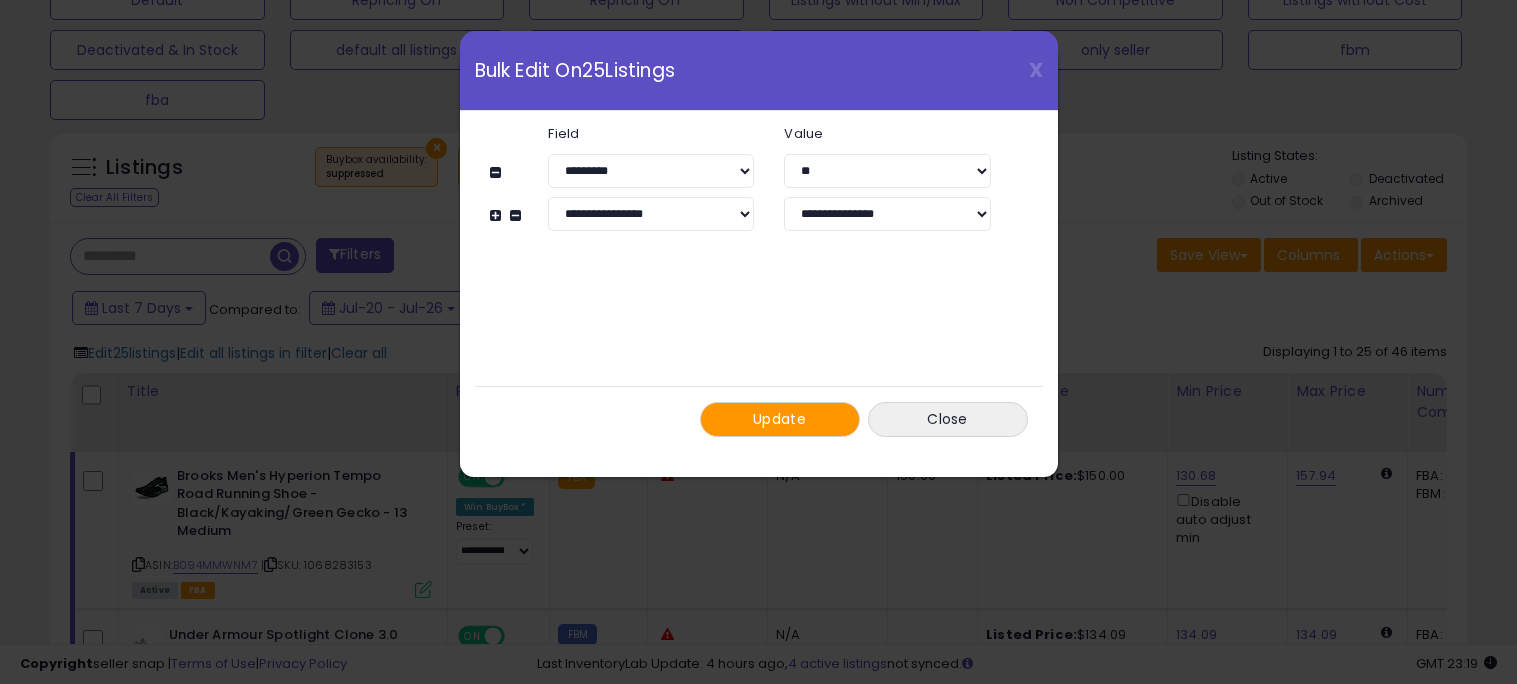 click on "Update" at bounding box center (780, 419) 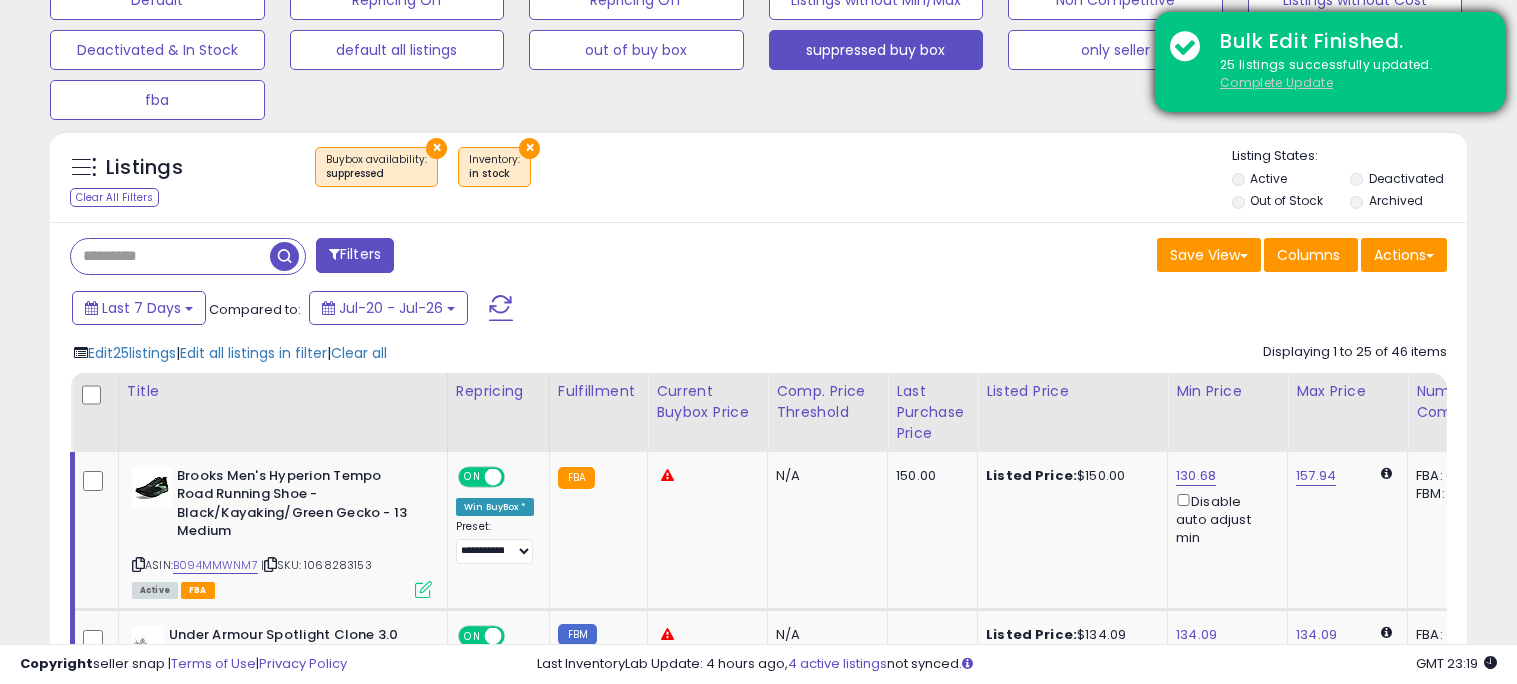 click on "Complete Update" at bounding box center [1276, 82] 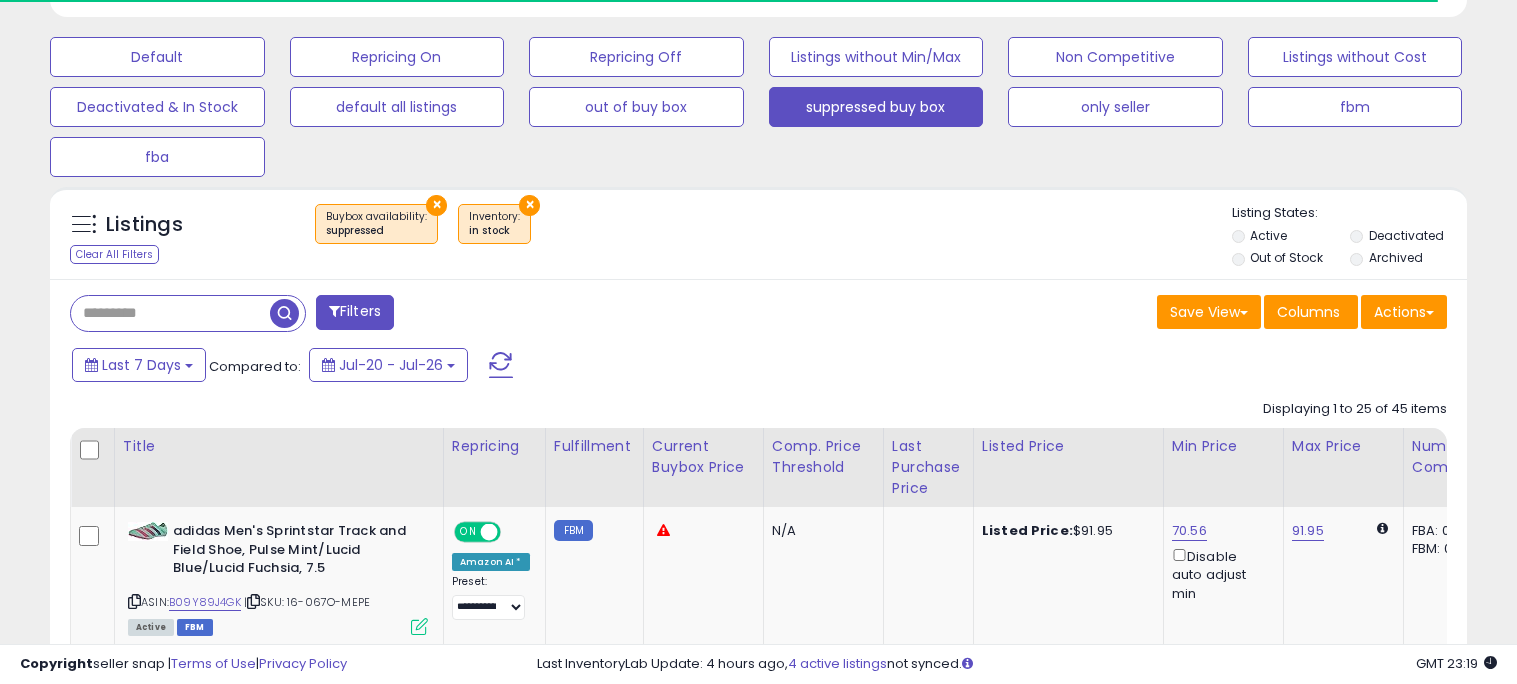 scroll, scrollTop: 650, scrollLeft: 0, axis: vertical 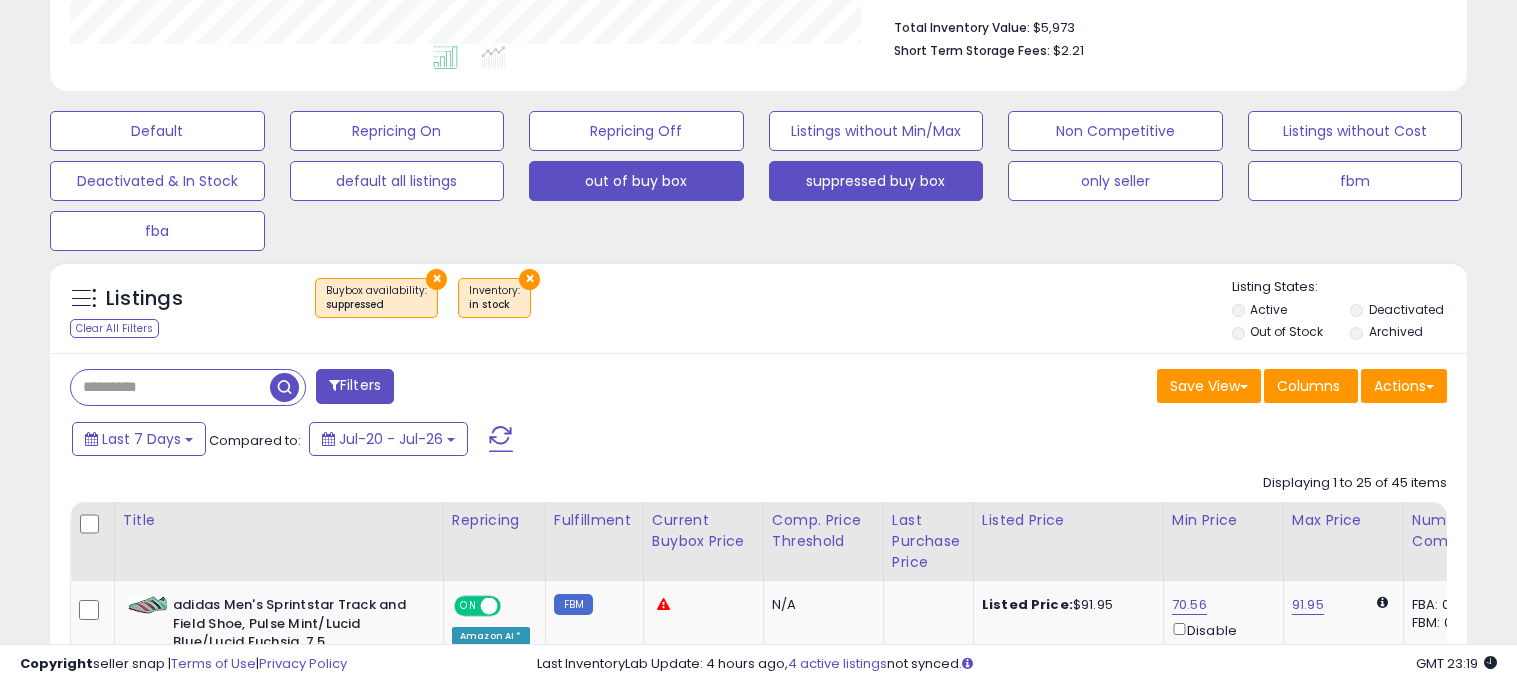click on "out of buy box" at bounding box center [157, 131] 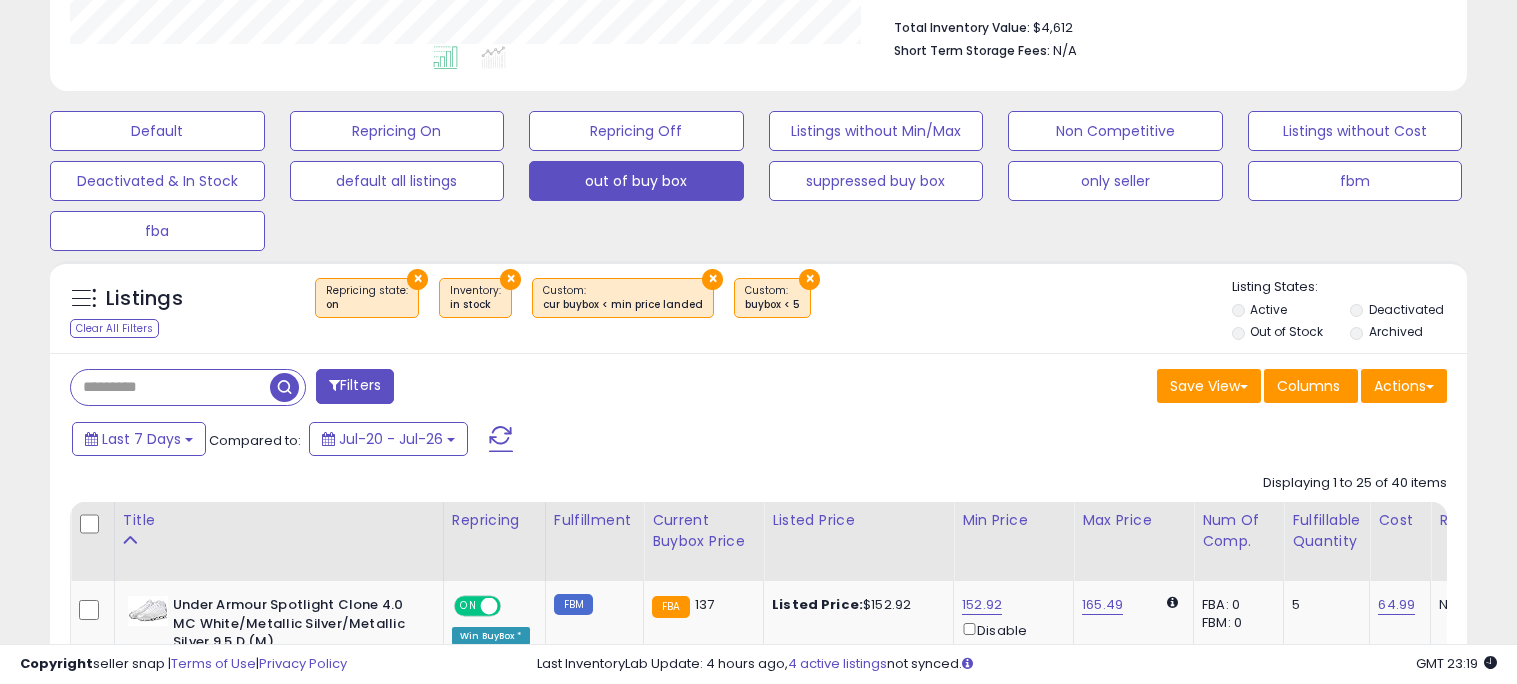 scroll, scrollTop: 999589, scrollLeft: 999178, axis: both 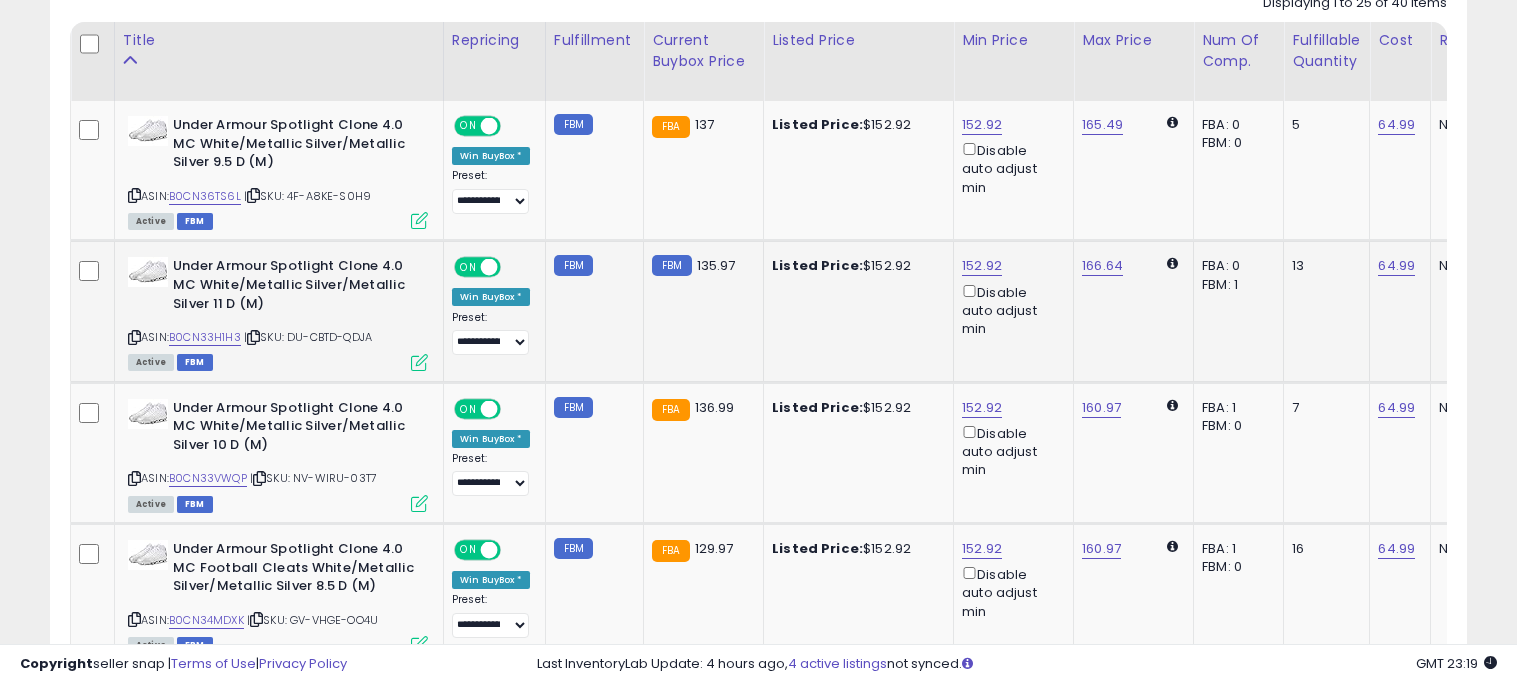 click on "Listed Price:  $152.92" 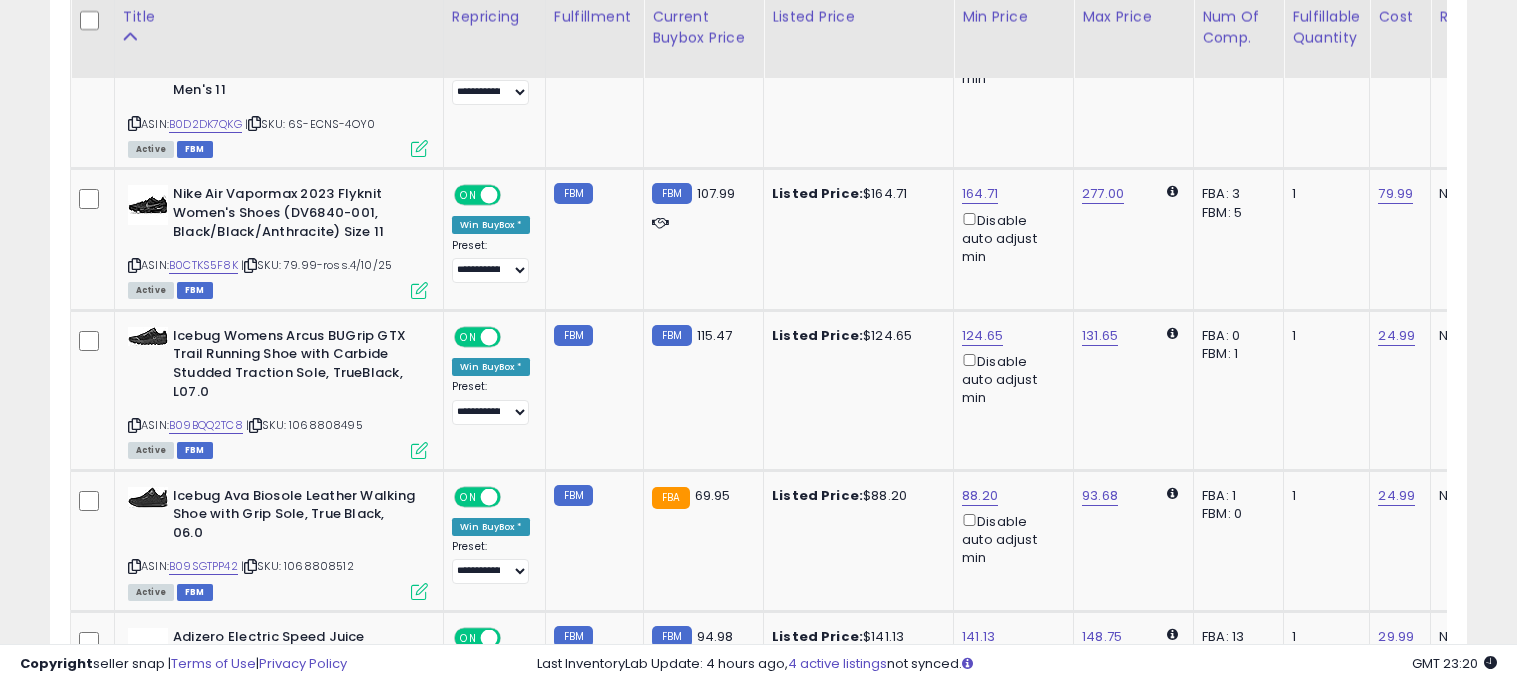 scroll, scrollTop: 3598, scrollLeft: 0, axis: vertical 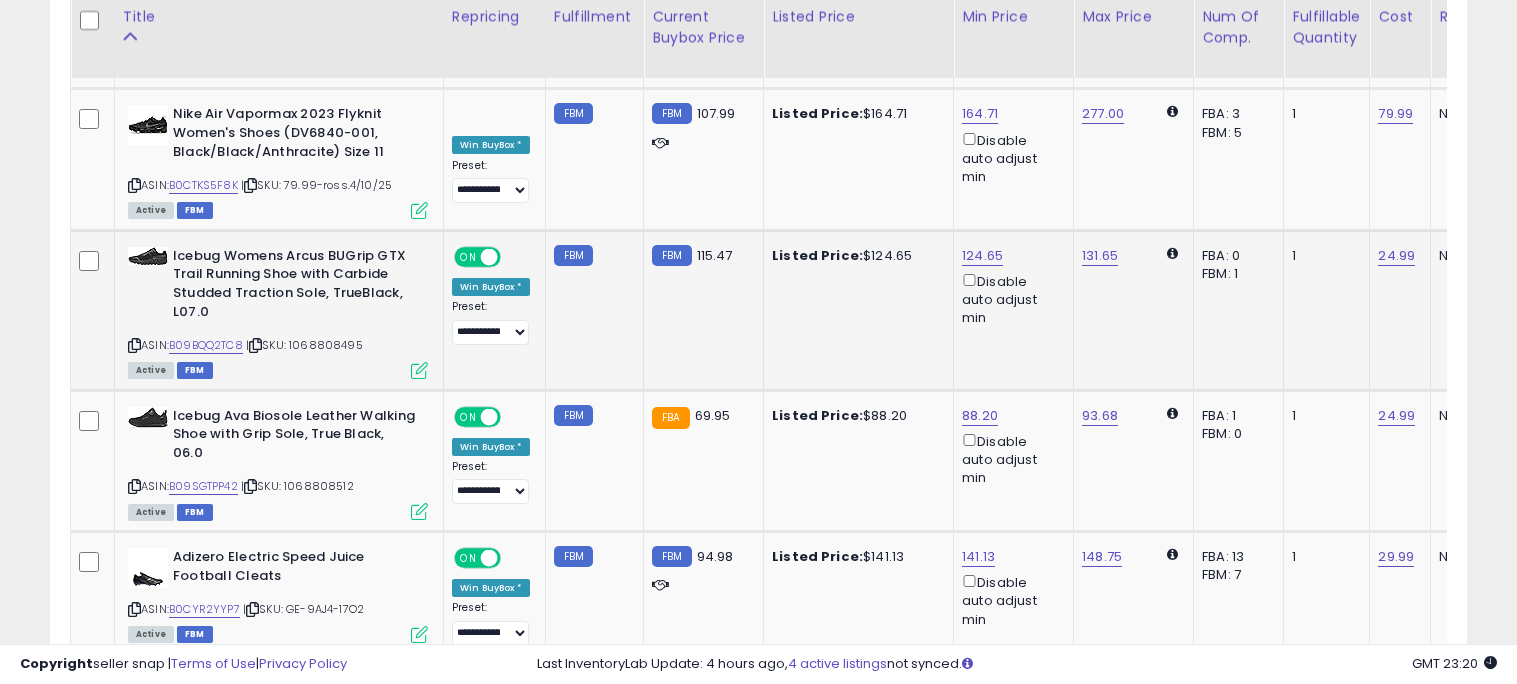 click at bounding box center (419, 370) 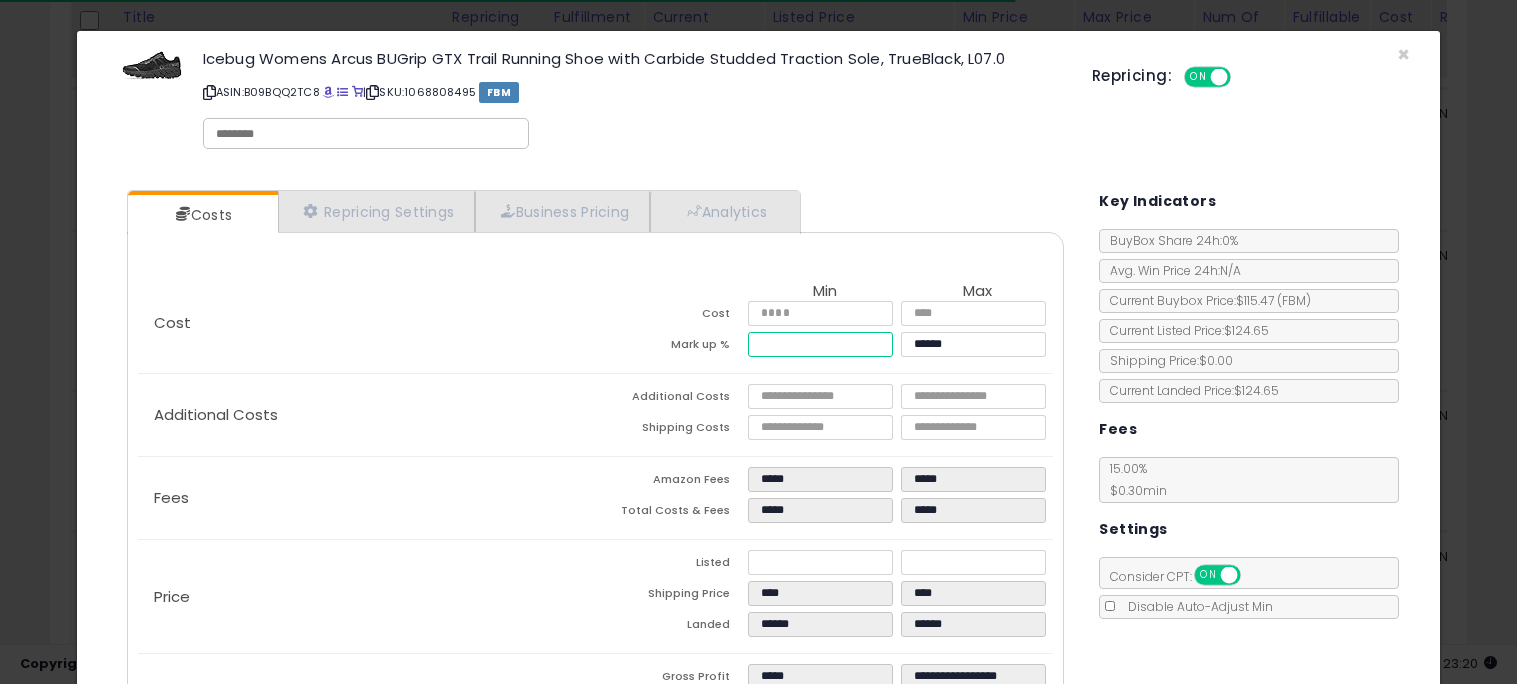 click on "******" at bounding box center [820, 344] 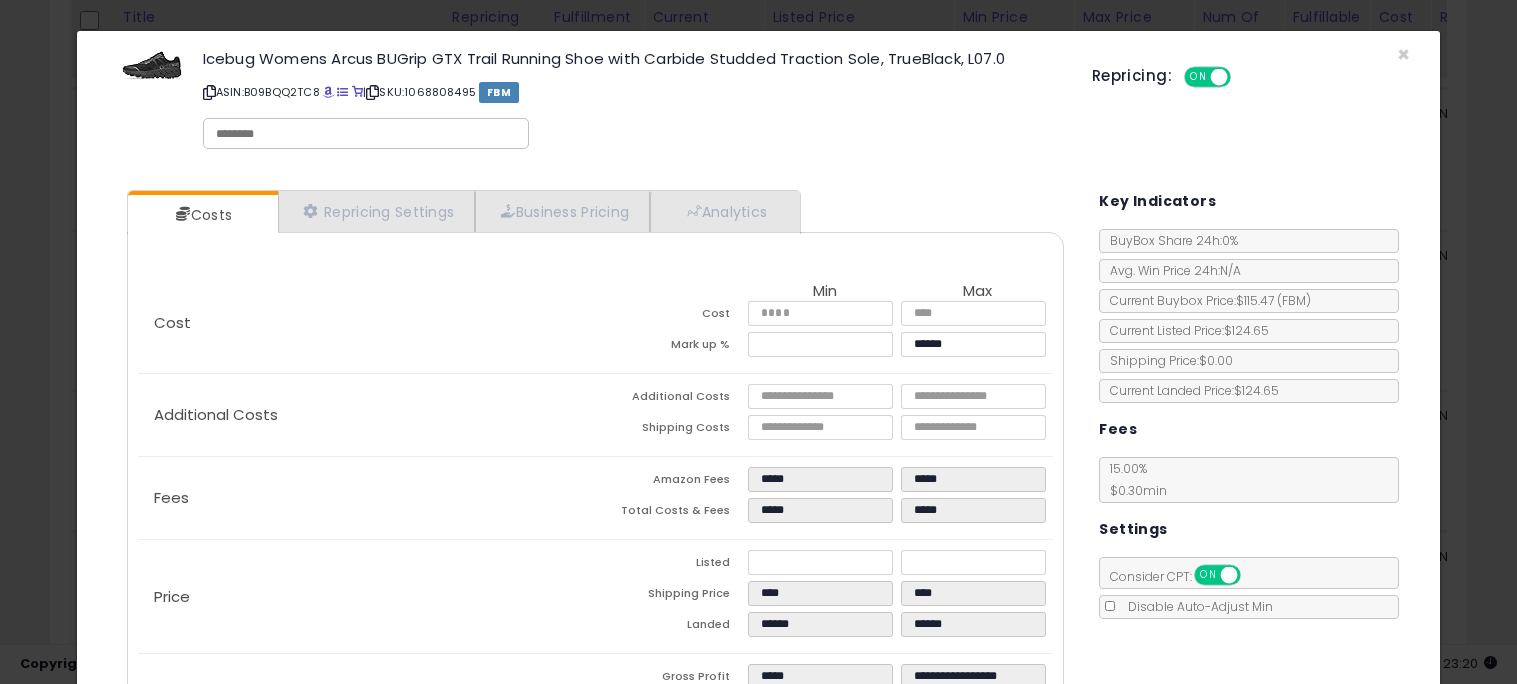 click on "Additional Costs
Additional Costs
Shipping Costs" 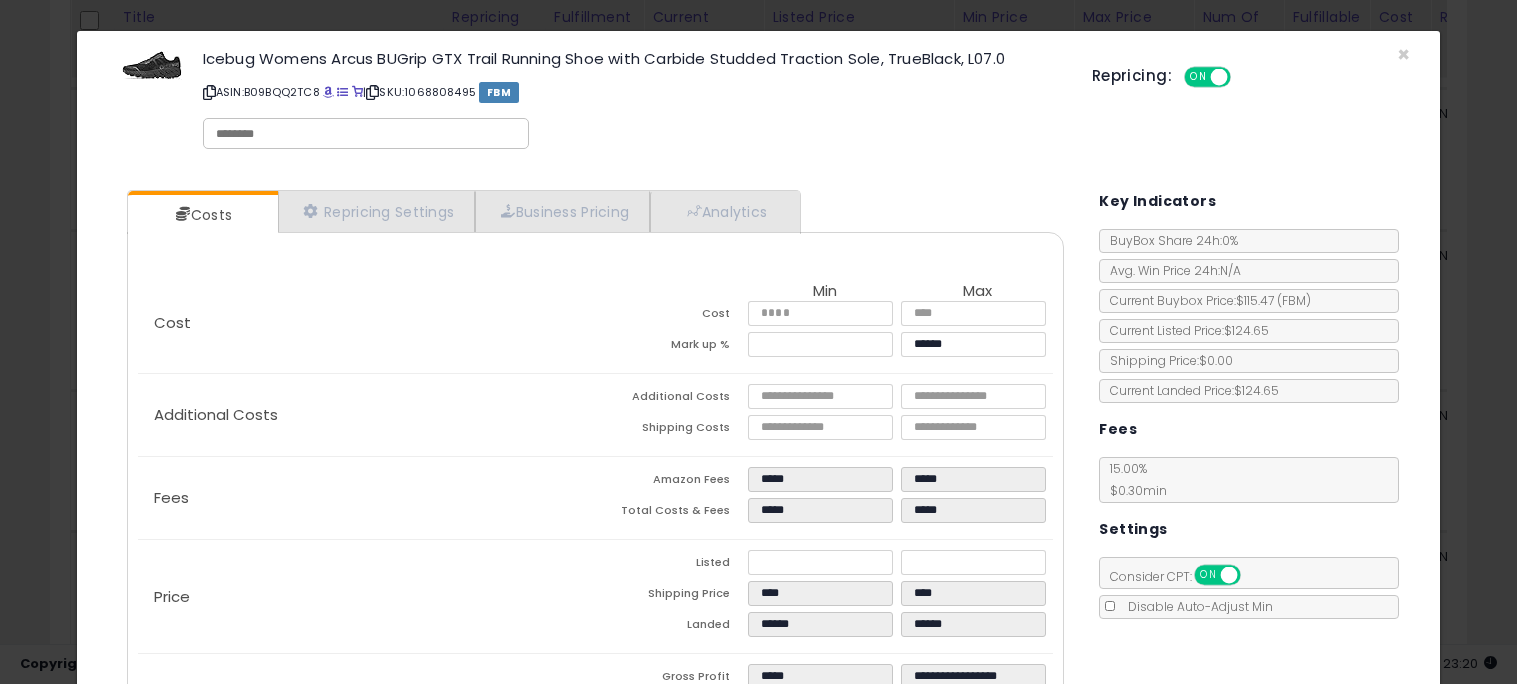 type on "******" 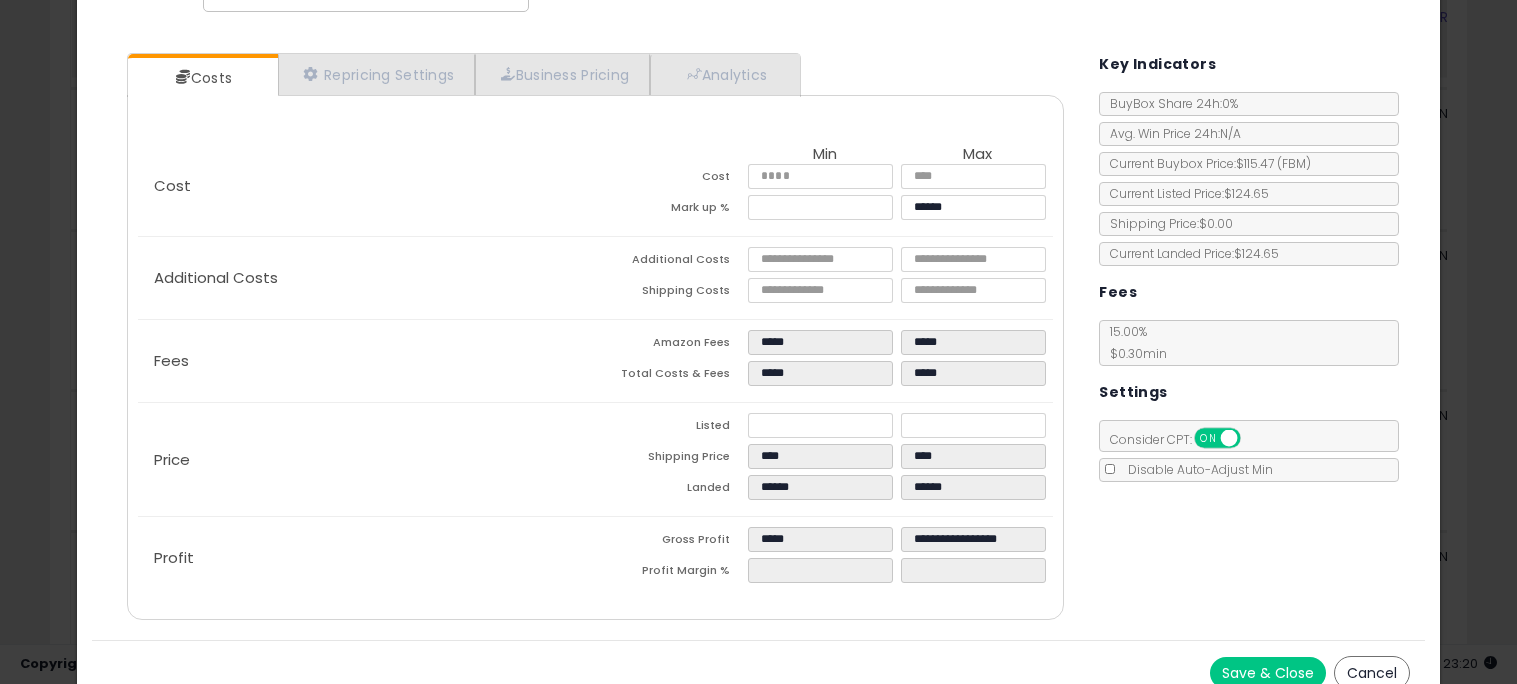 scroll, scrollTop: 157, scrollLeft: 0, axis: vertical 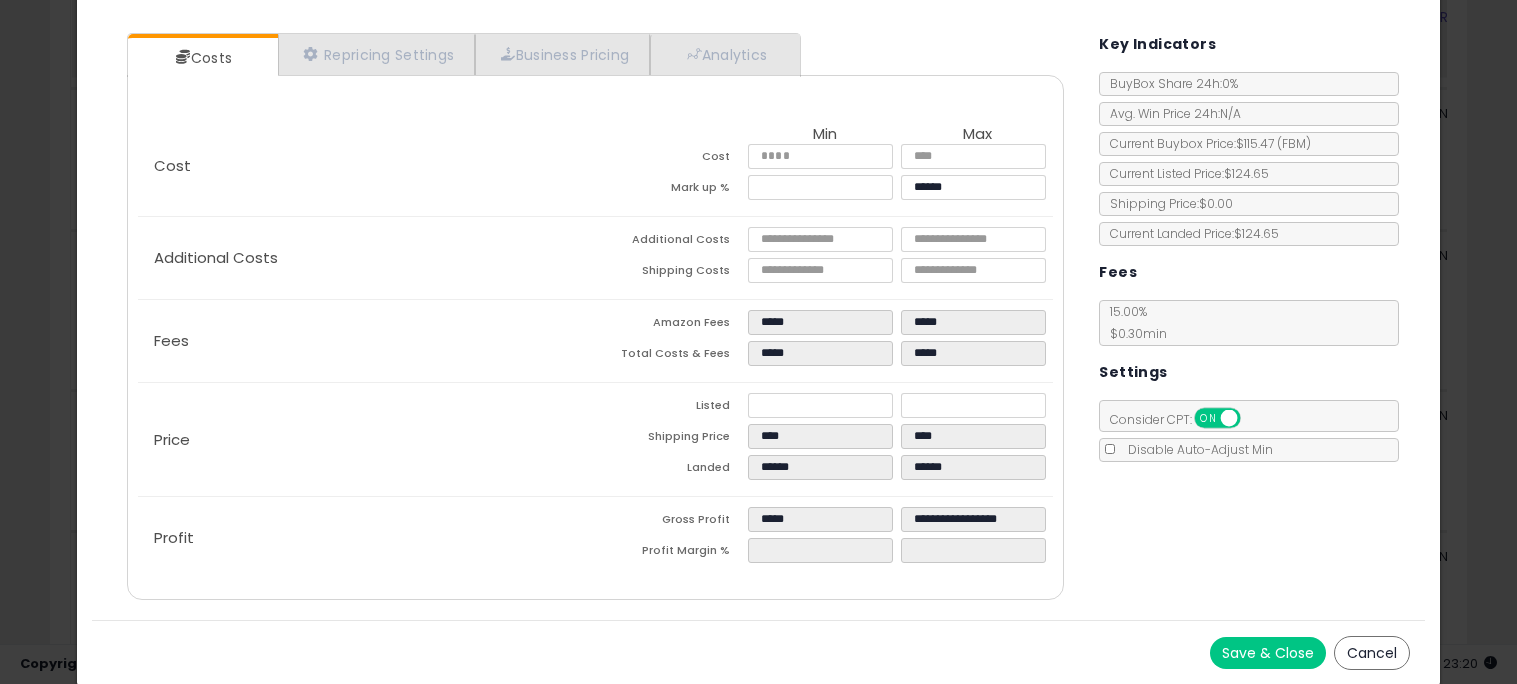 click on "Save & Close" at bounding box center (1268, 653) 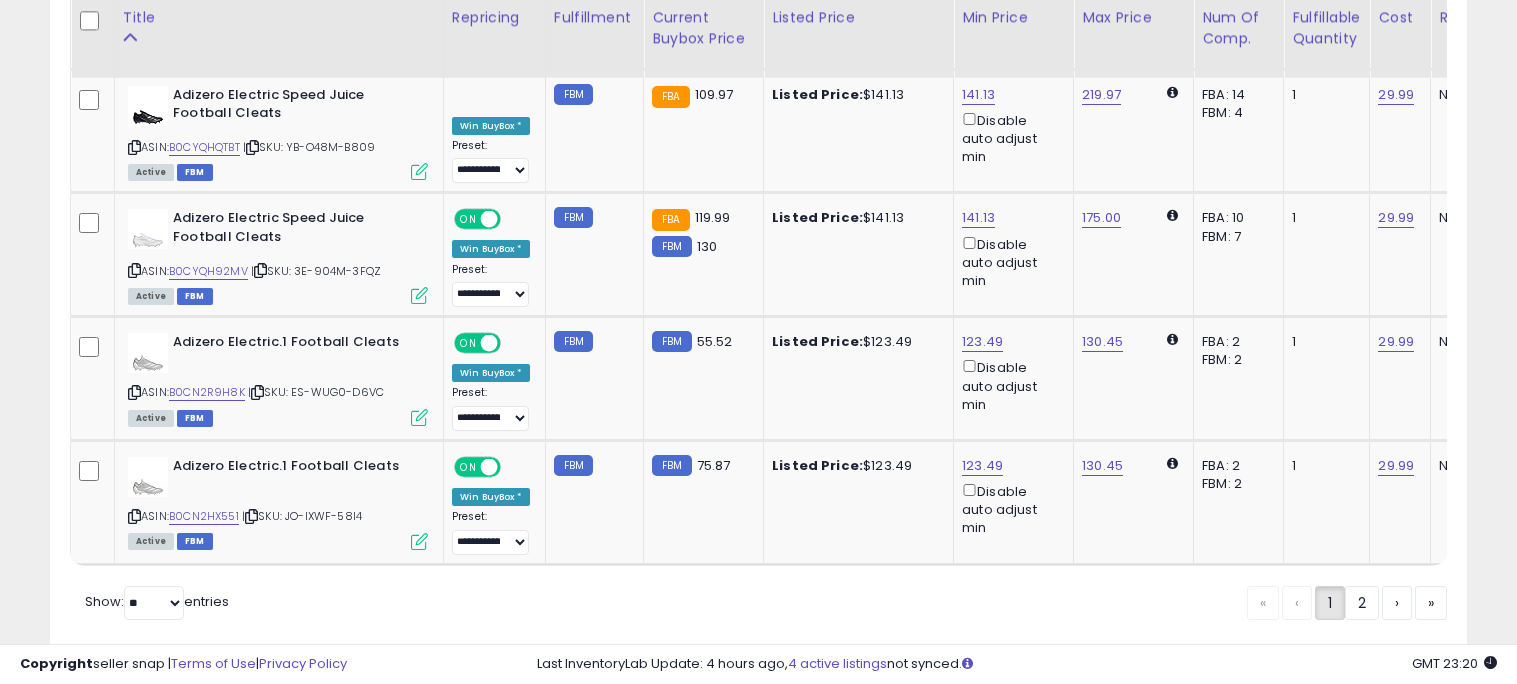 scroll, scrollTop: 4187, scrollLeft: 0, axis: vertical 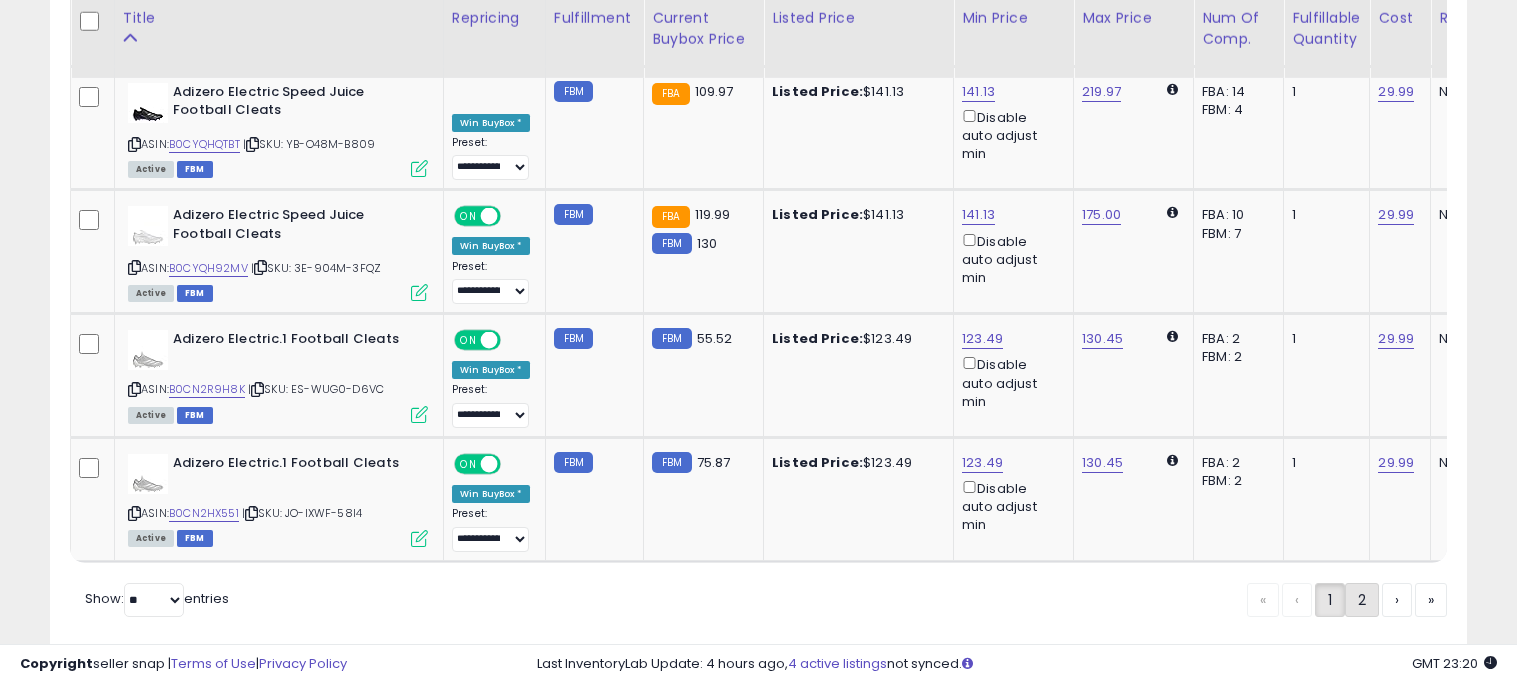 click on "2" 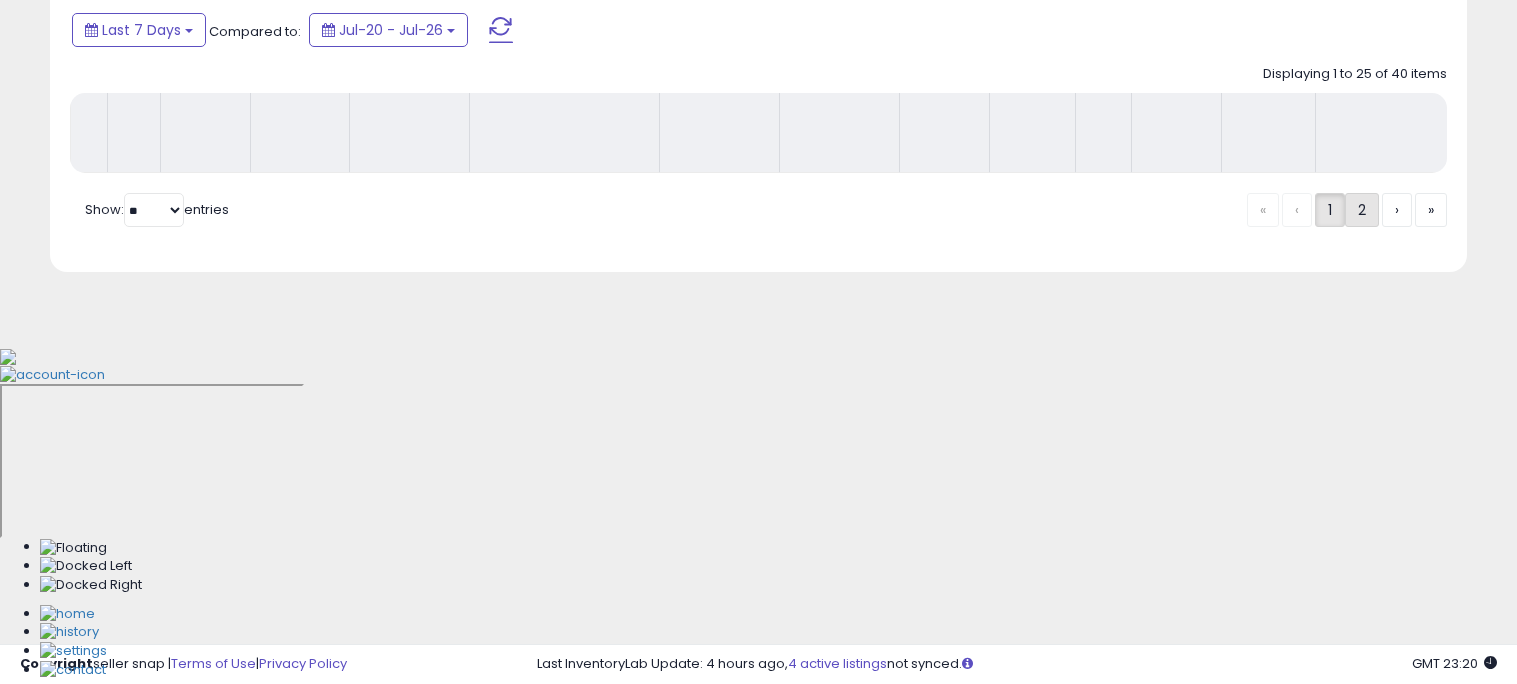 scroll, scrollTop: 593, scrollLeft: 0, axis: vertical 